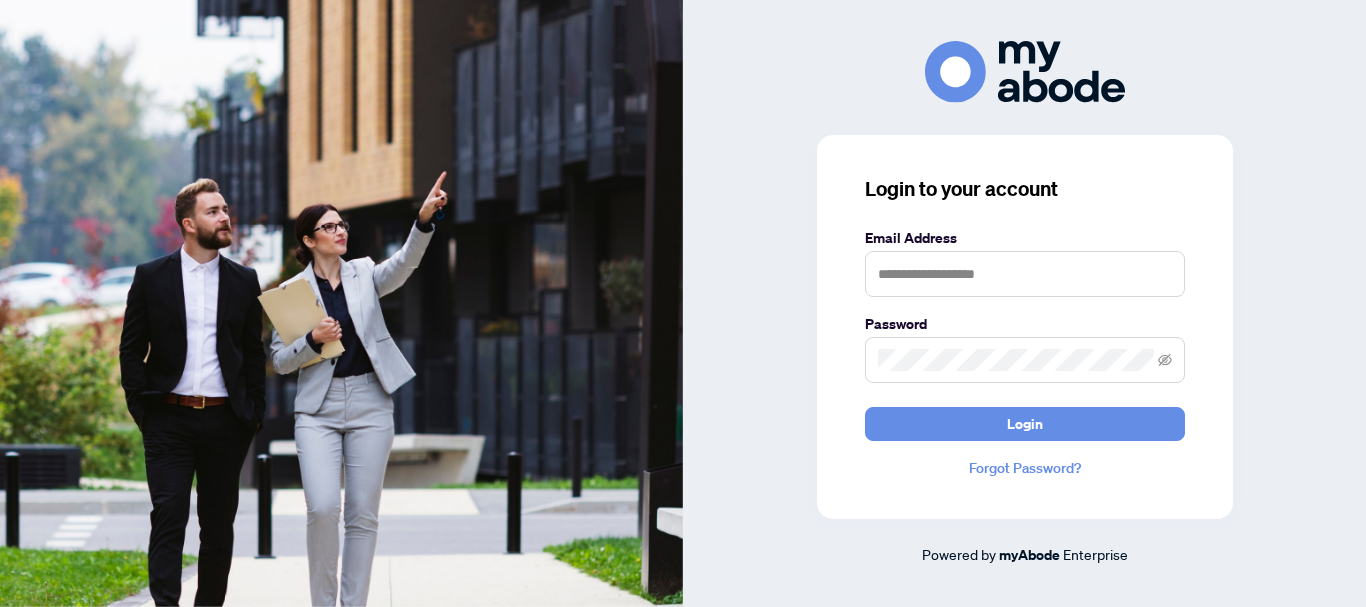 scroll, scrollTop: 0, scrollLeft: 0, axis: both 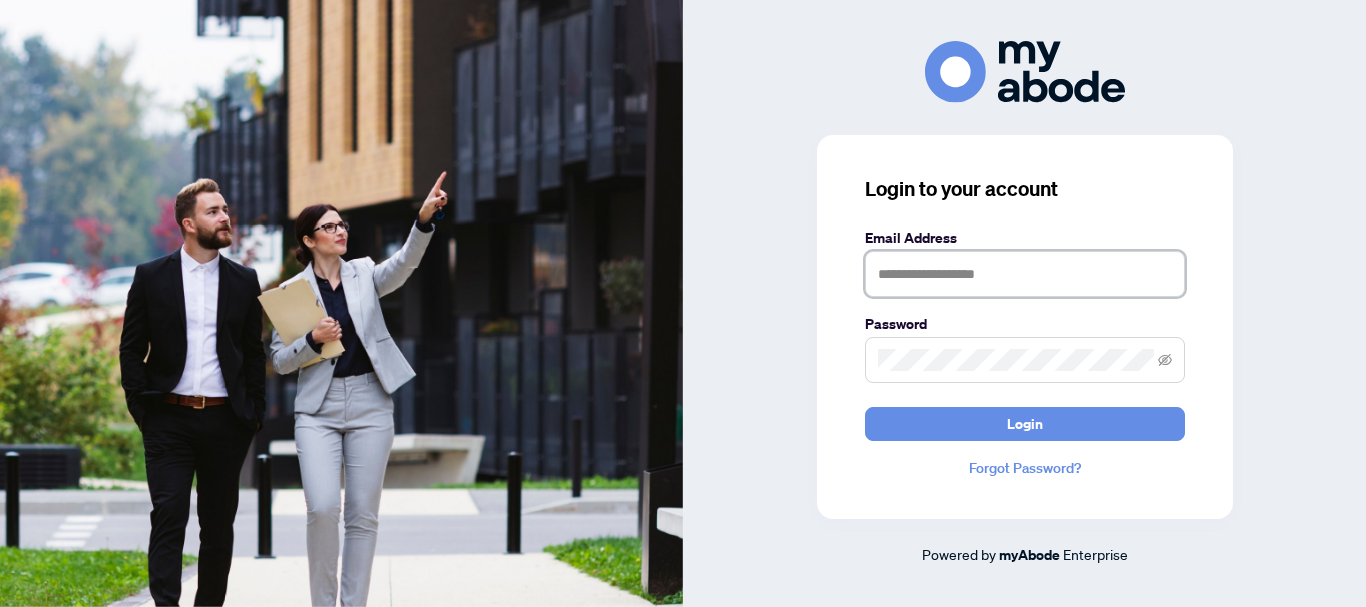 click at bounding box center [1025, 274] 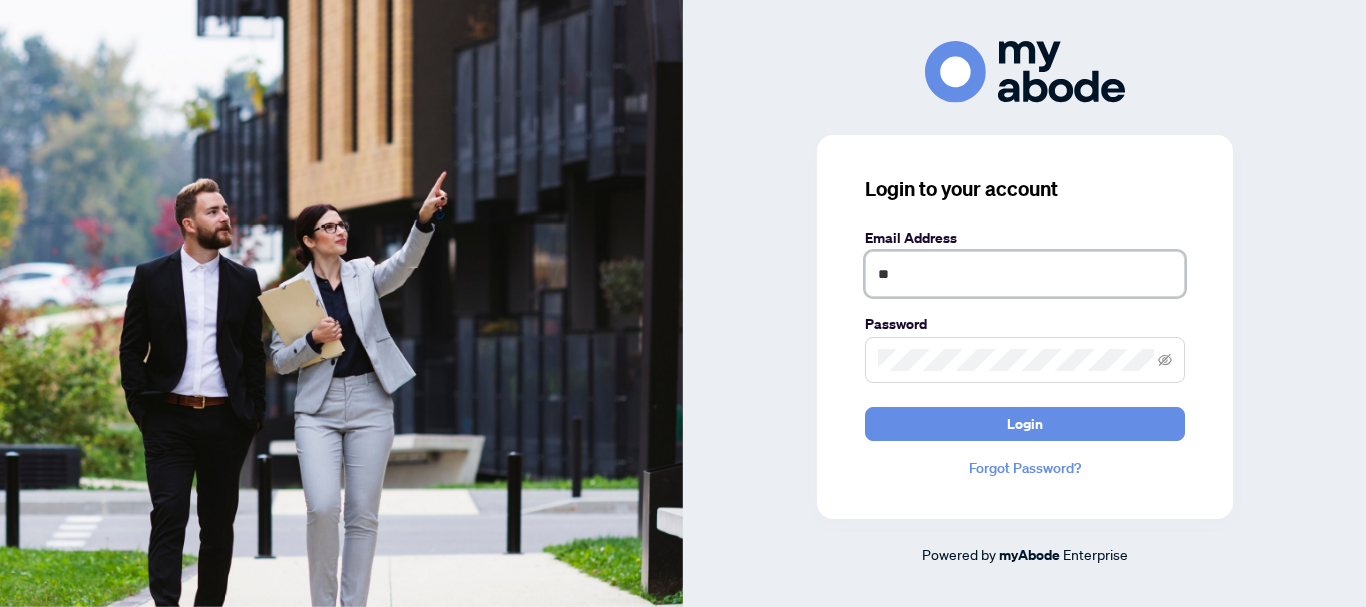type on "**********" 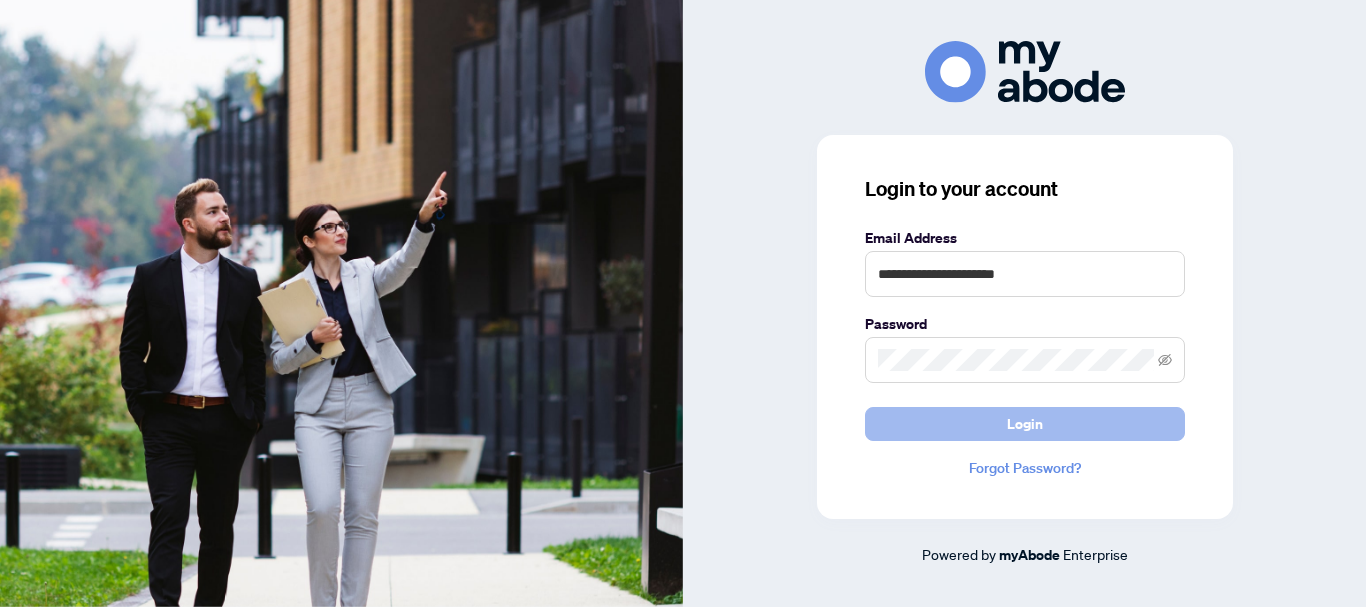 click on "Login" at bounding box center [1025, 424] 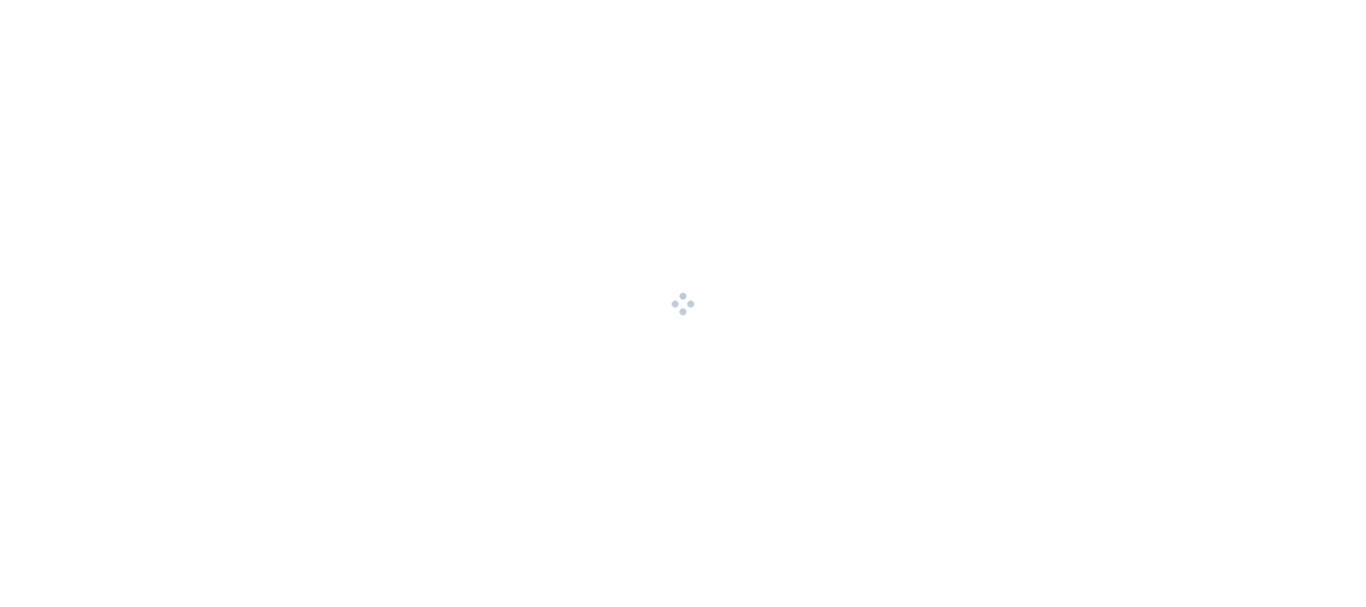 scroll, scrollTop: 0, scrollLeft: 0, axis: both 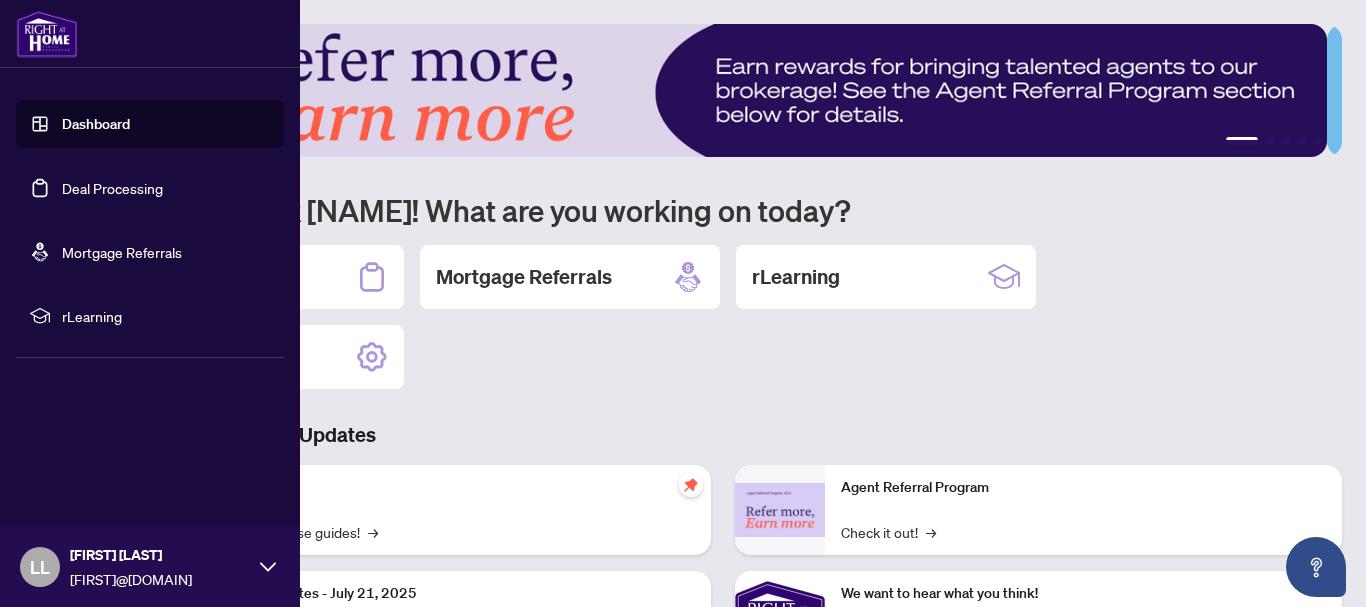 click on "Dashboard" at bounding box center (96, 124) 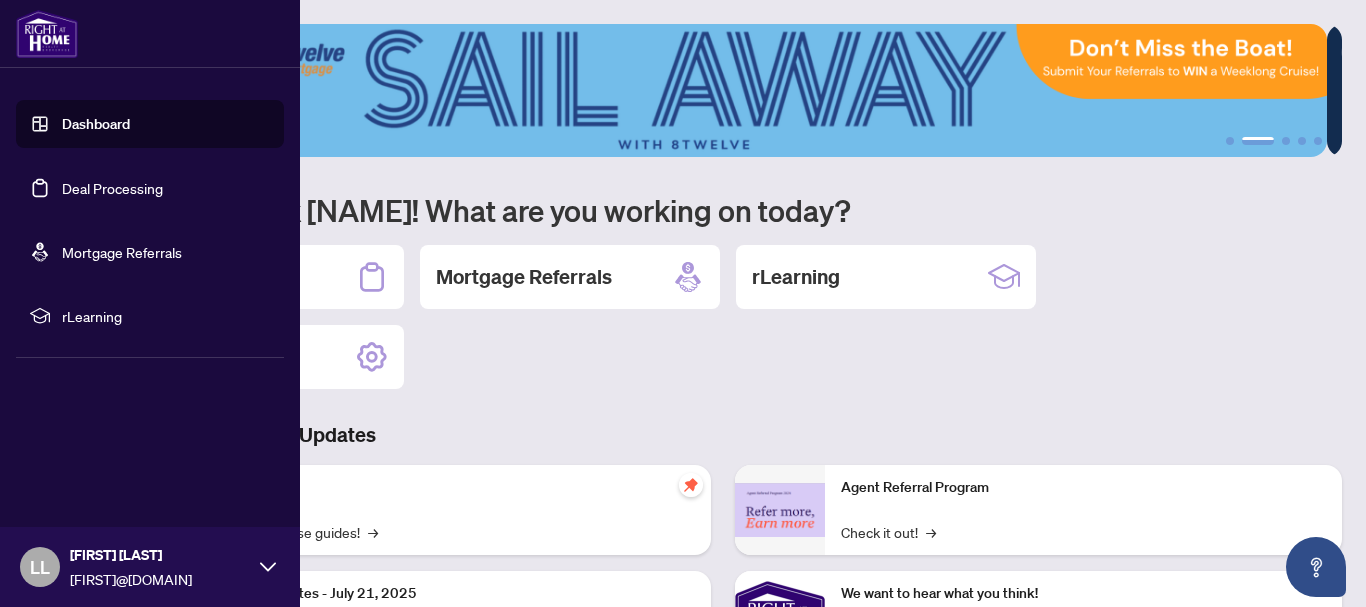 click on "Deal Processing" at bounding box center (112, 188) 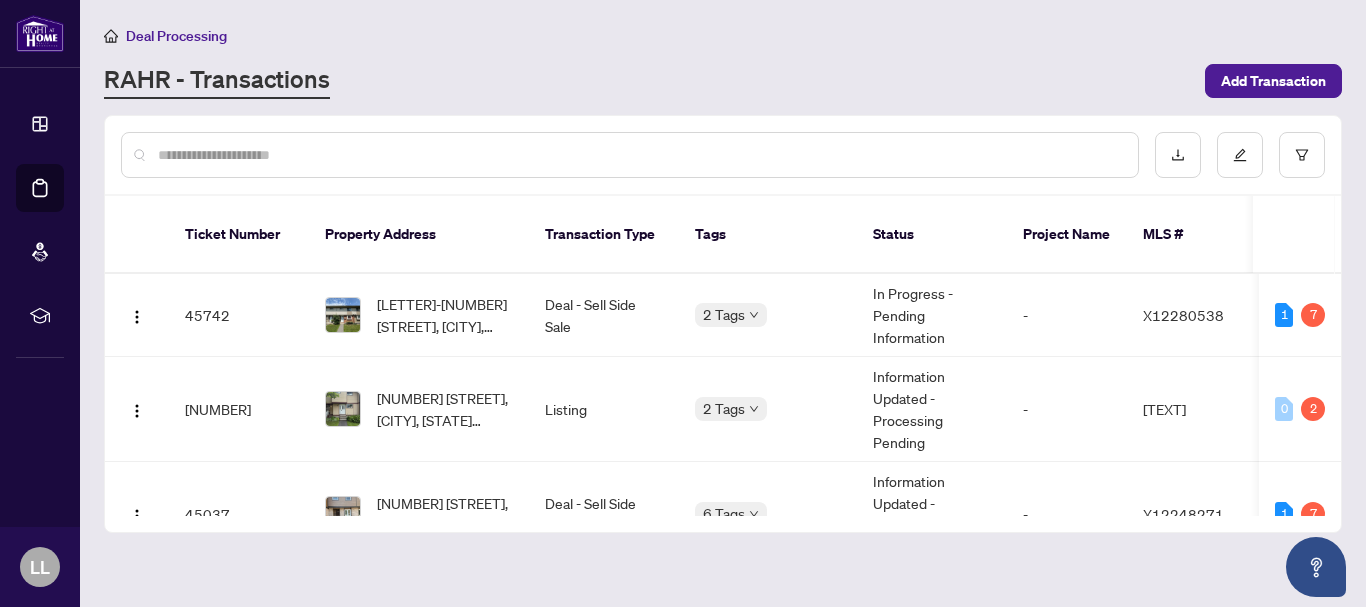click at bounding box center [640, 155] 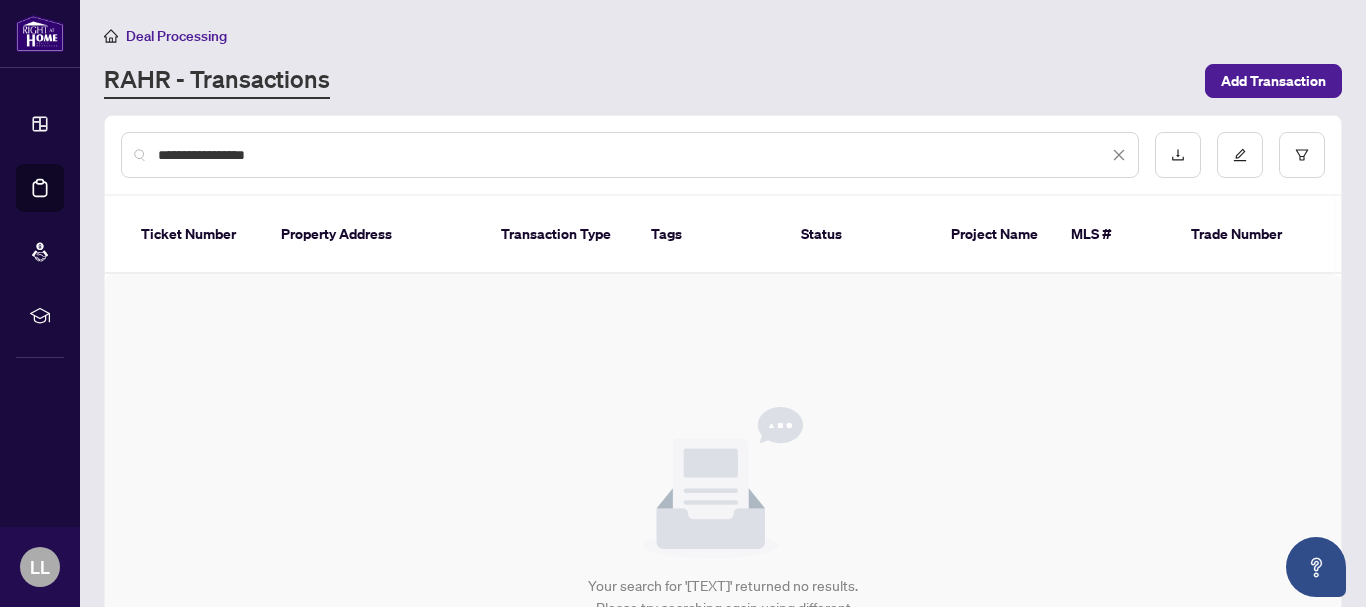 click on "**********" at bounding box center [633, 155] 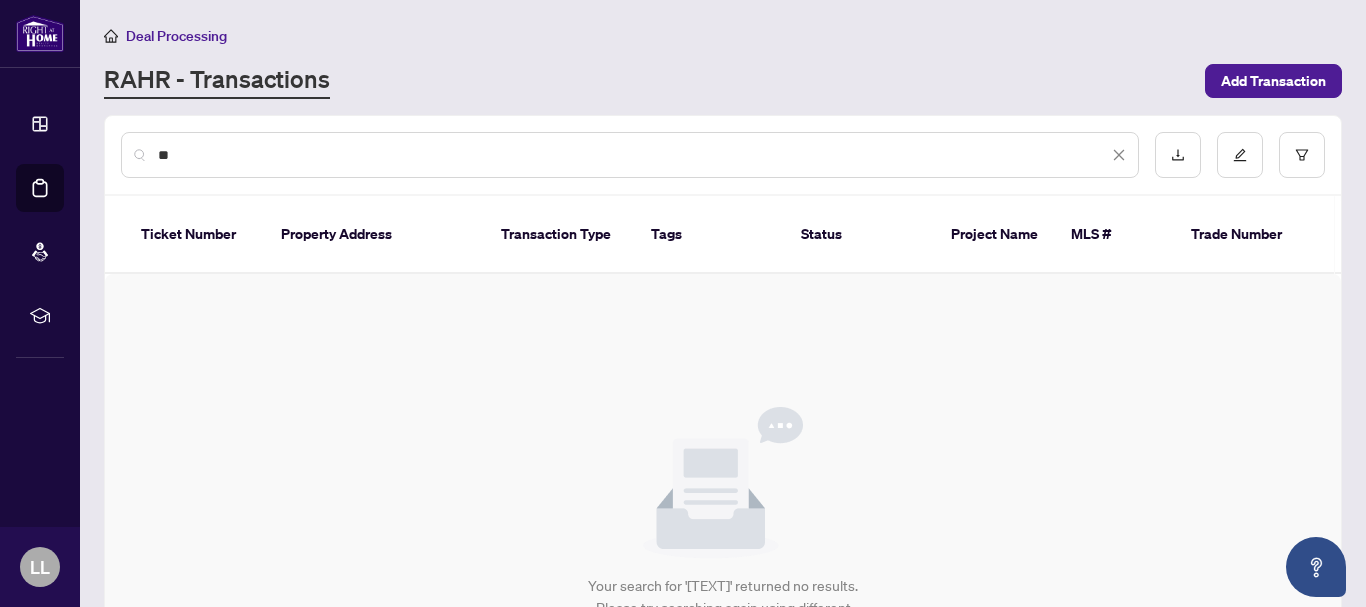 type on "*" 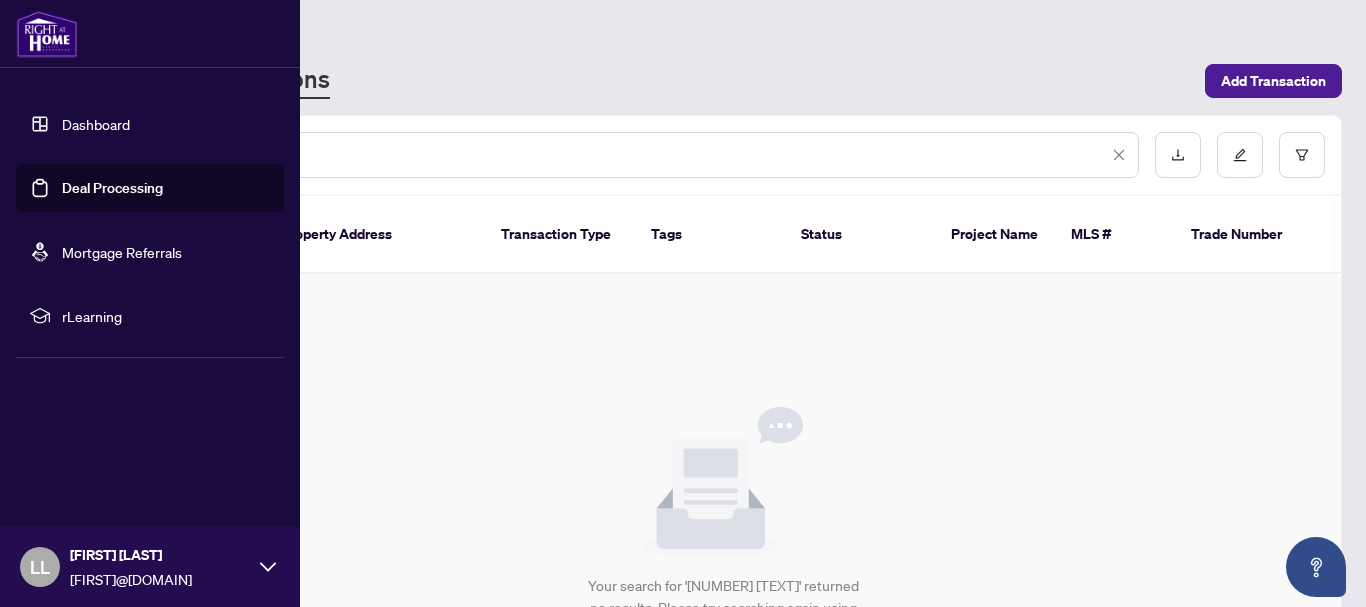 type on "**********" 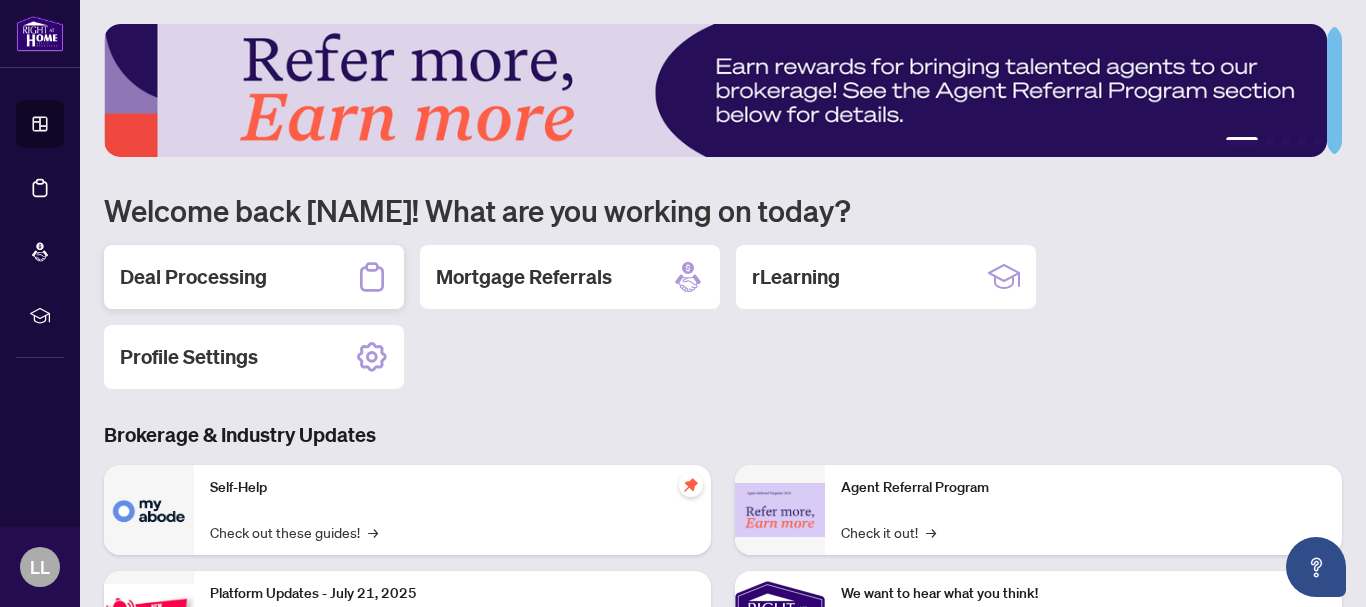 click 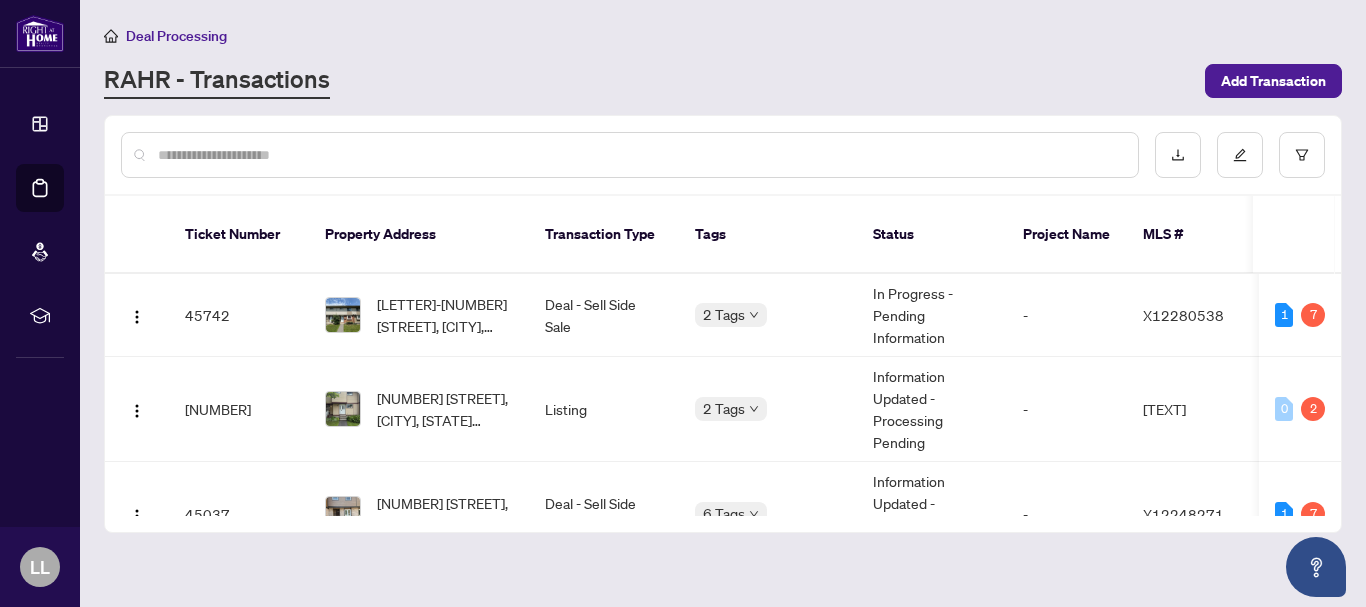 click at bounding box center (640, 155) 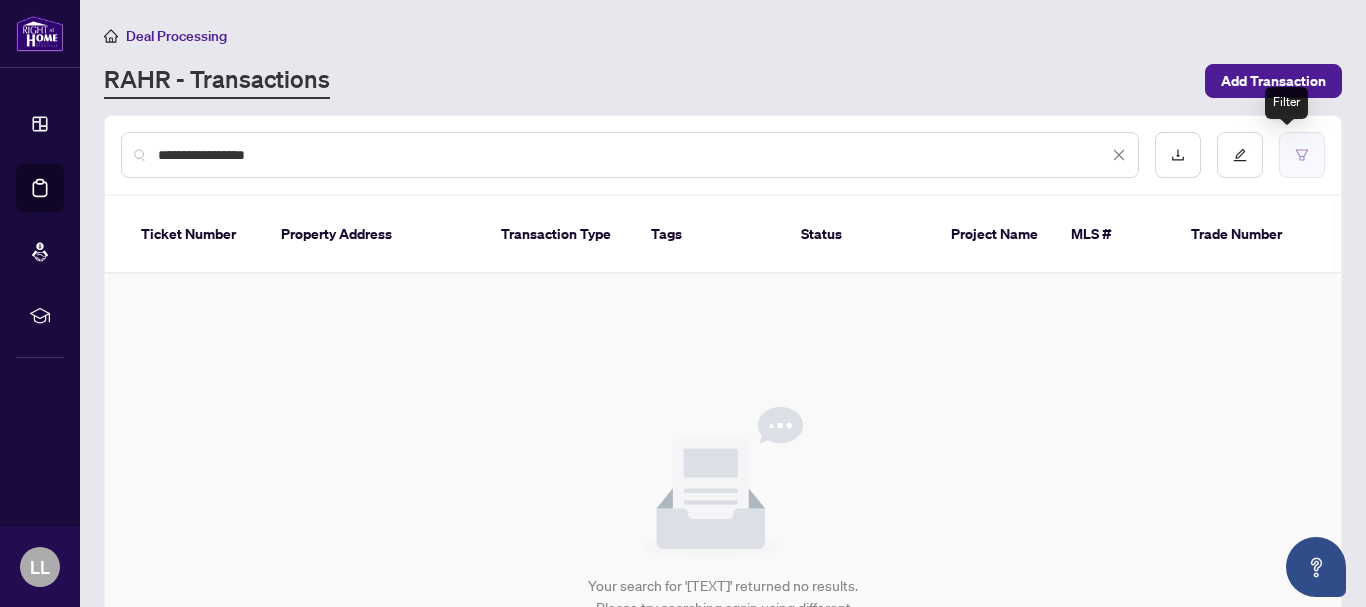 type on "**********" 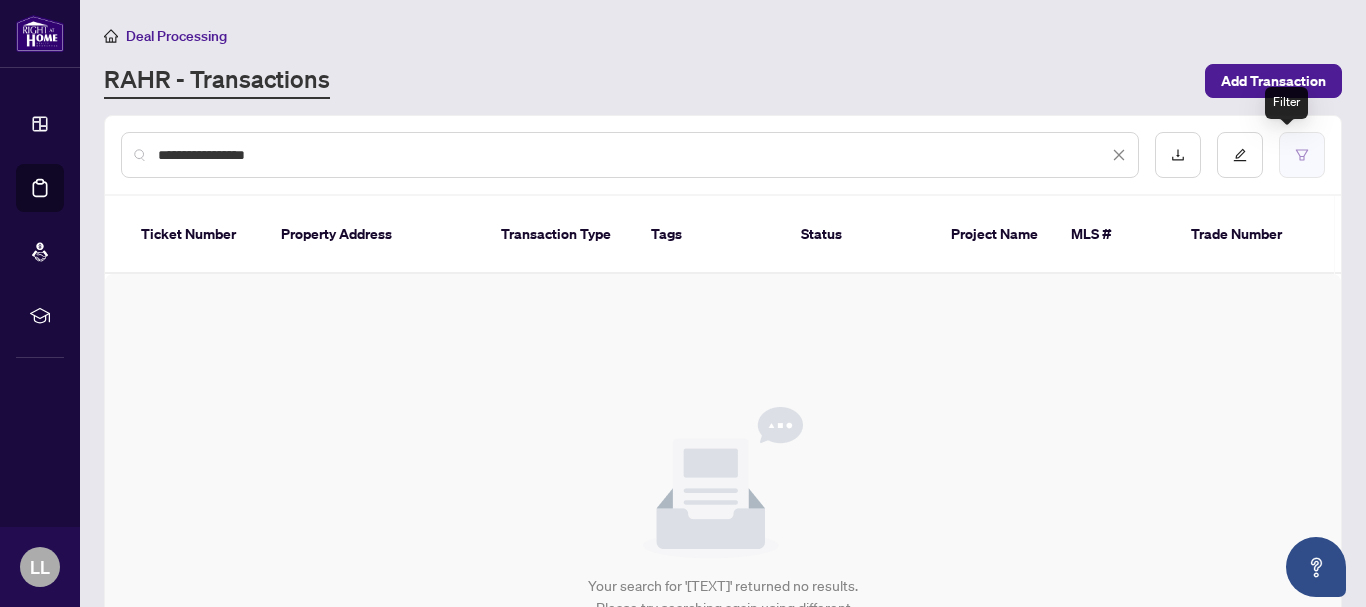 click 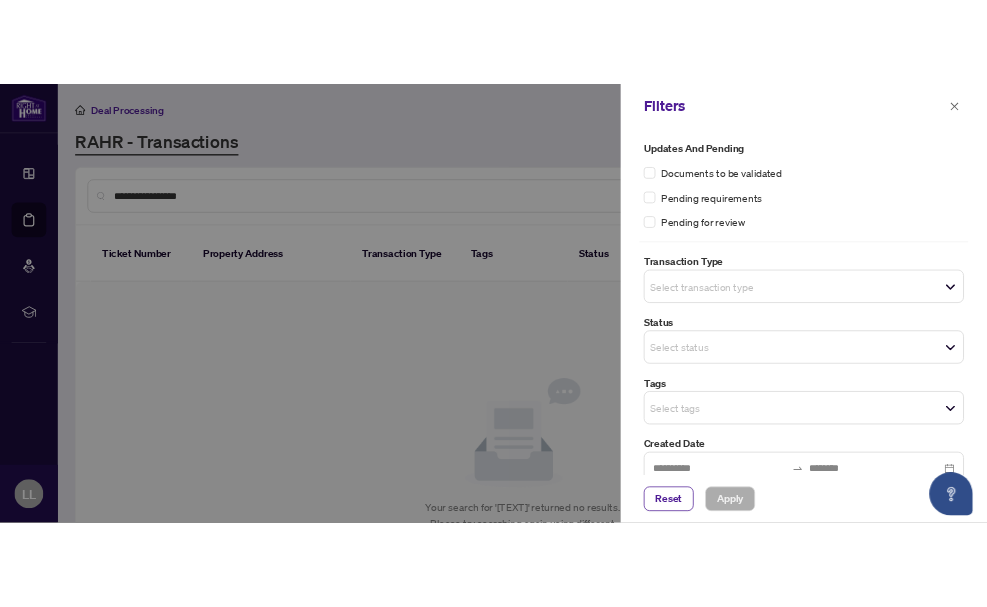 scroll, scrollTop: 114, scrollLeft: 0, axis: vertical 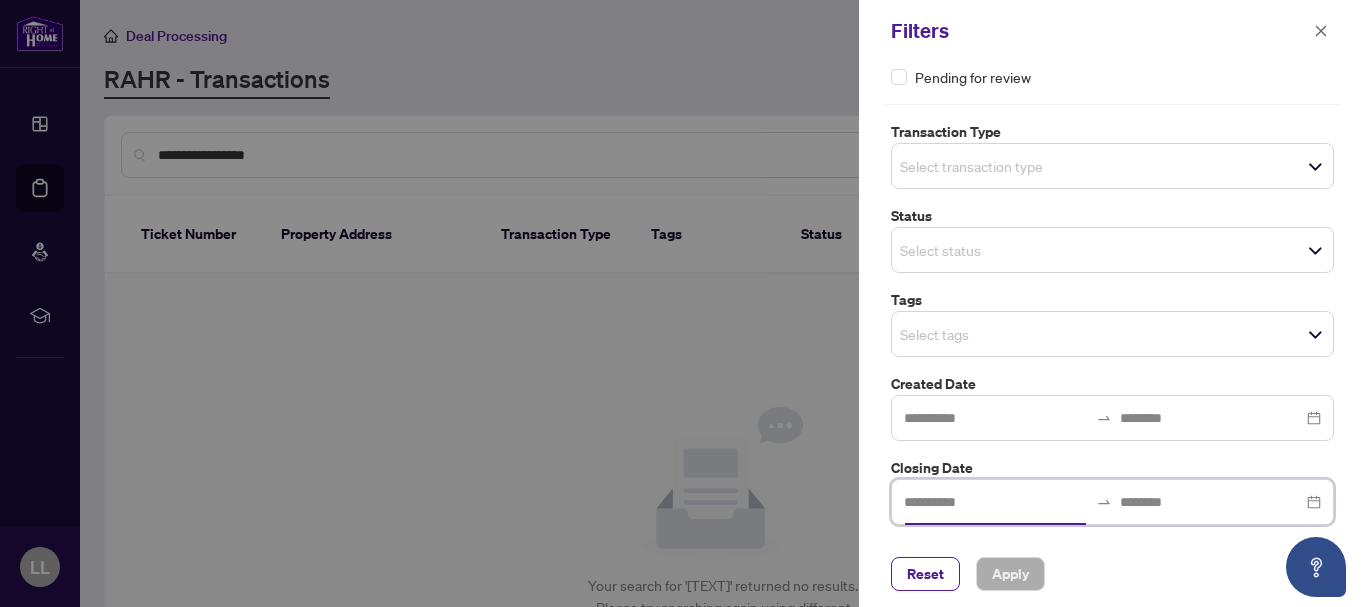click at bounding box center [996, 502] 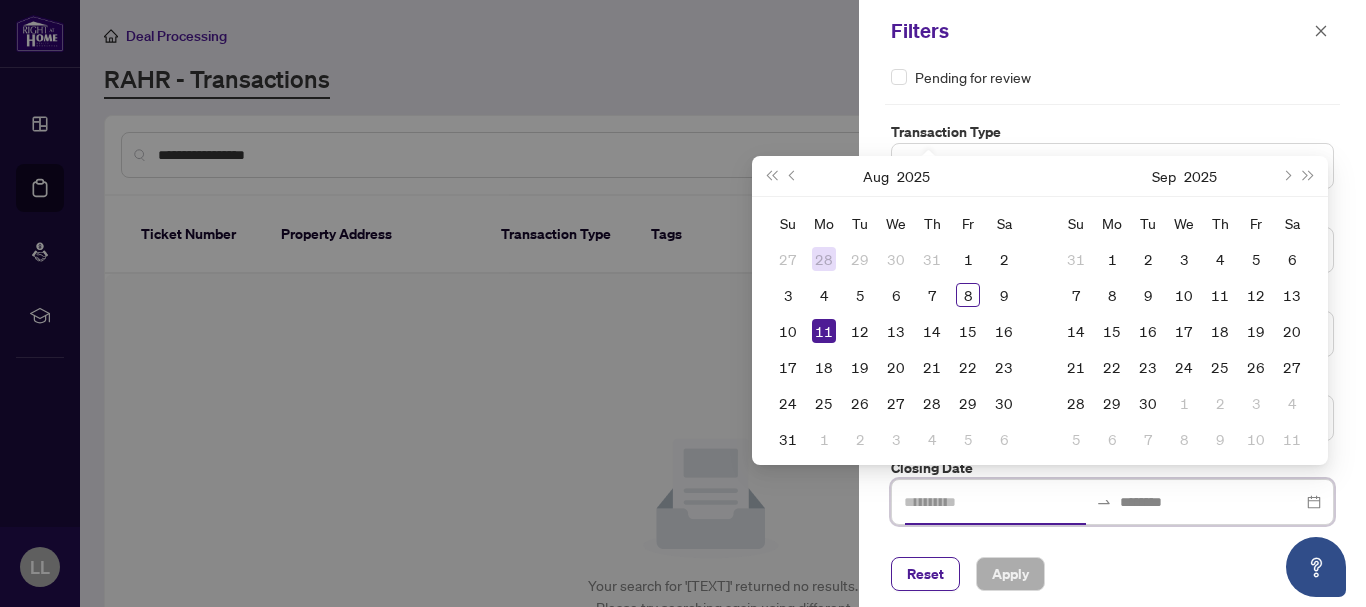 type on "**********" 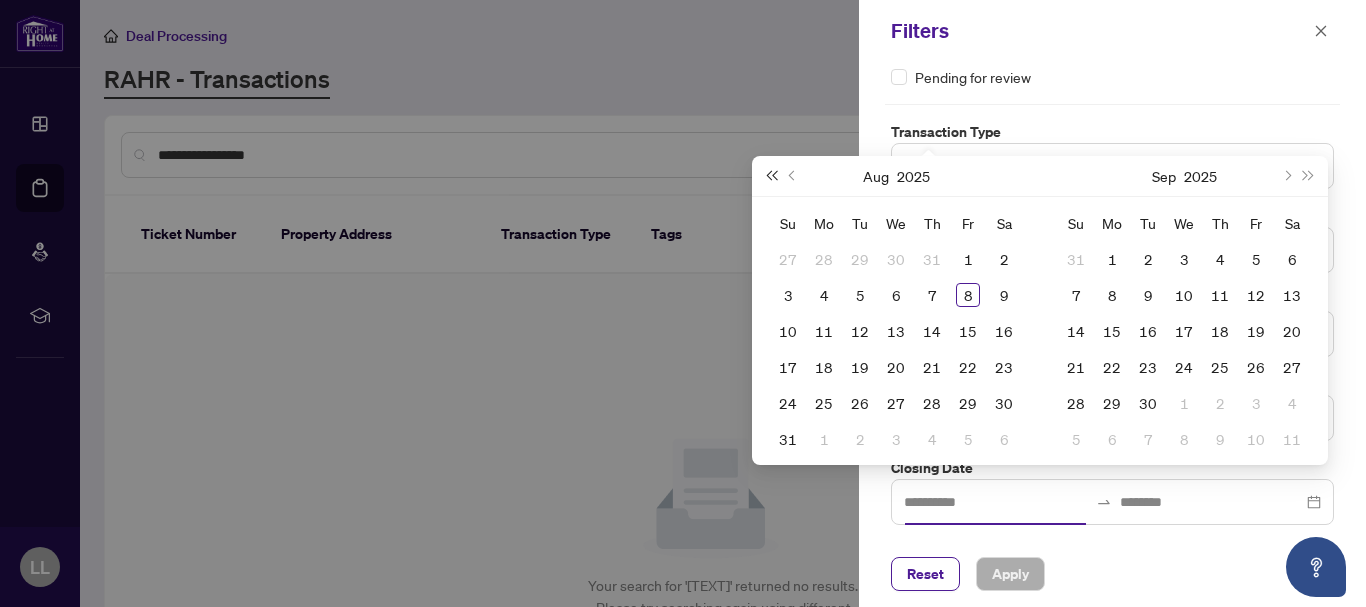 click at bounding box center (771, 176) 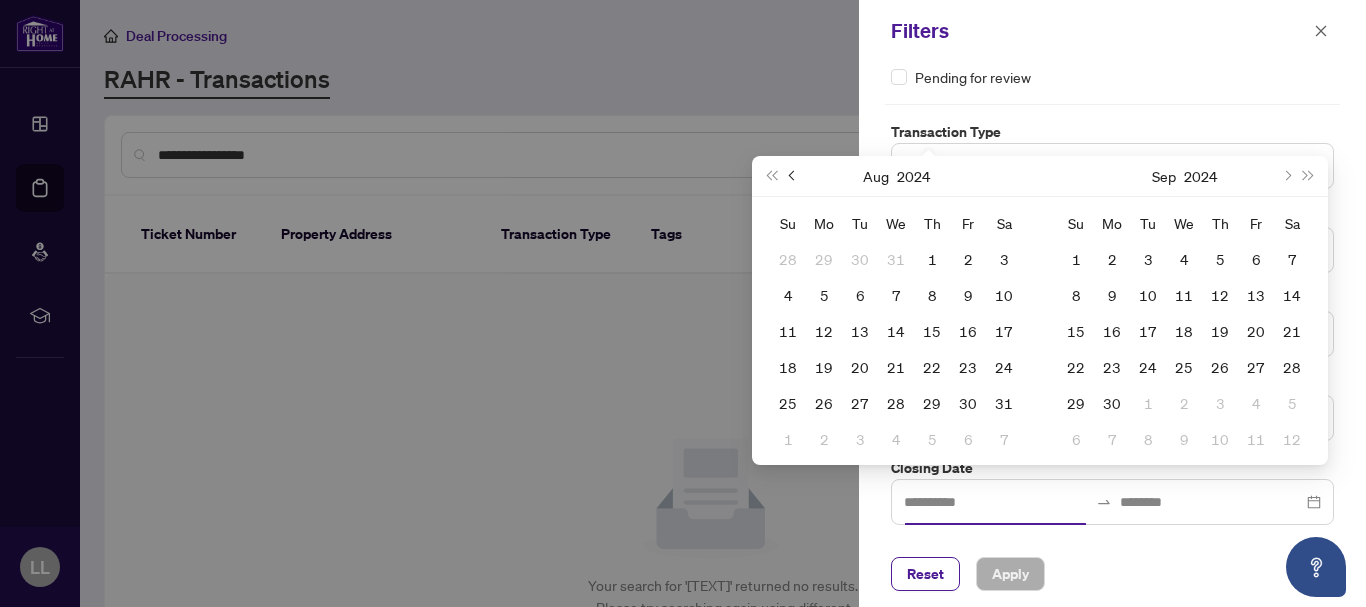 click at bounding box center (794, 176) 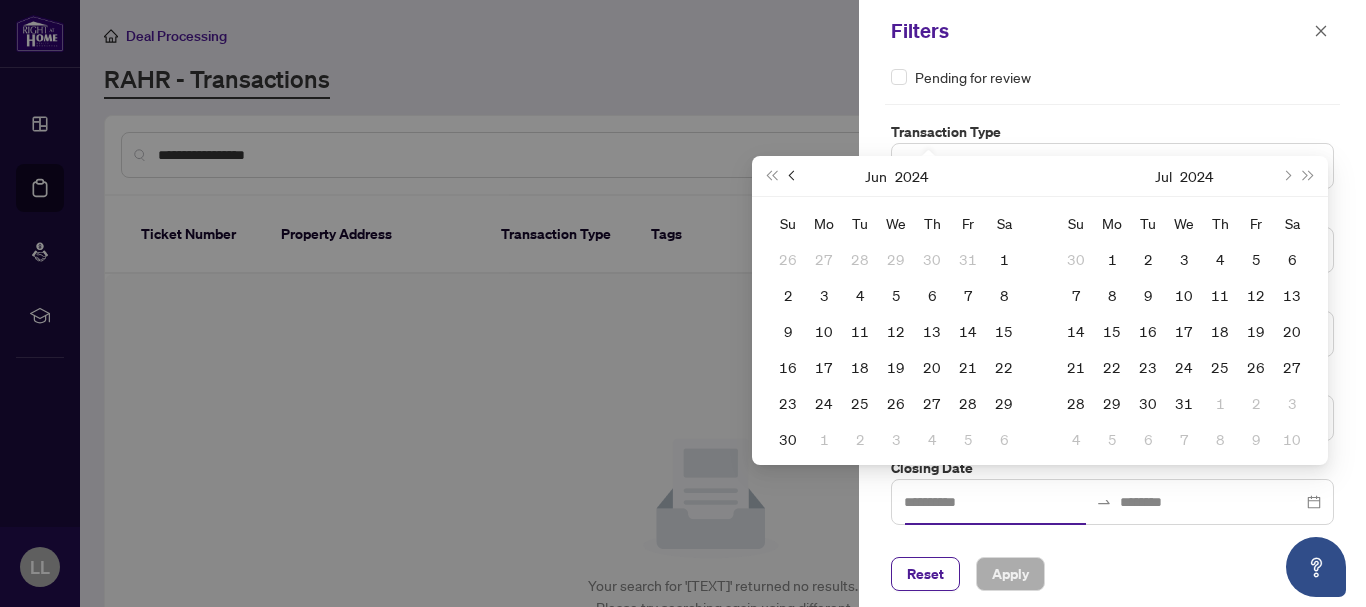 click at bounding box center [794, 176] 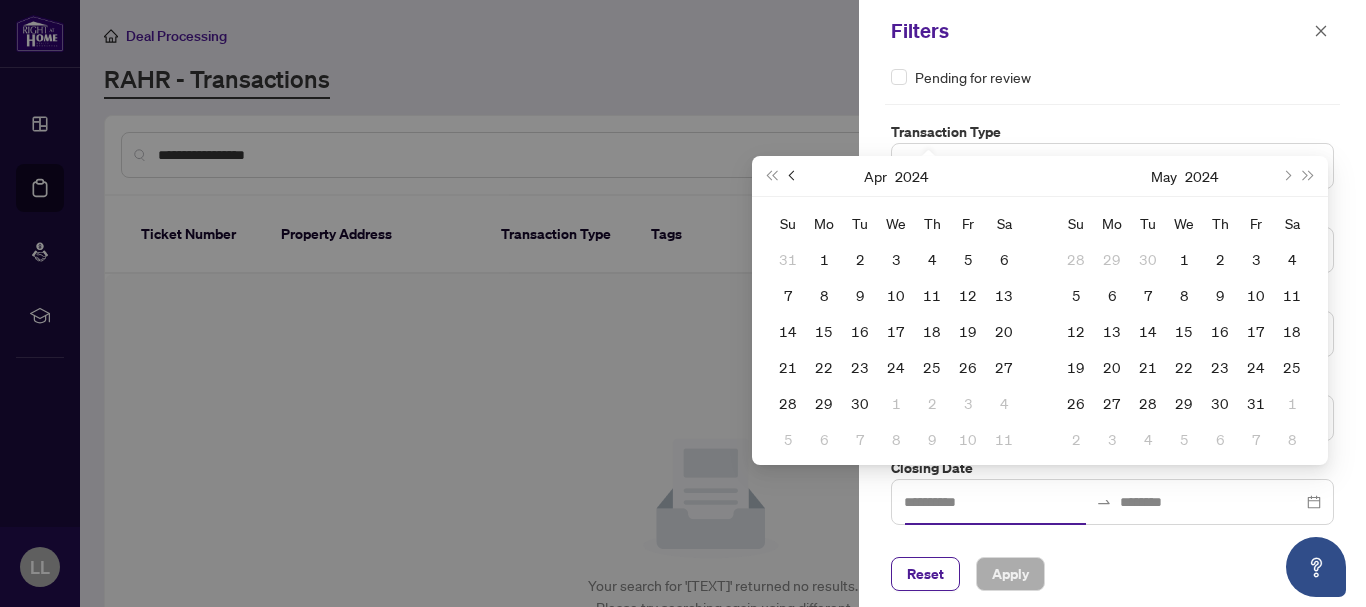 click at bounding box center (794, 176) 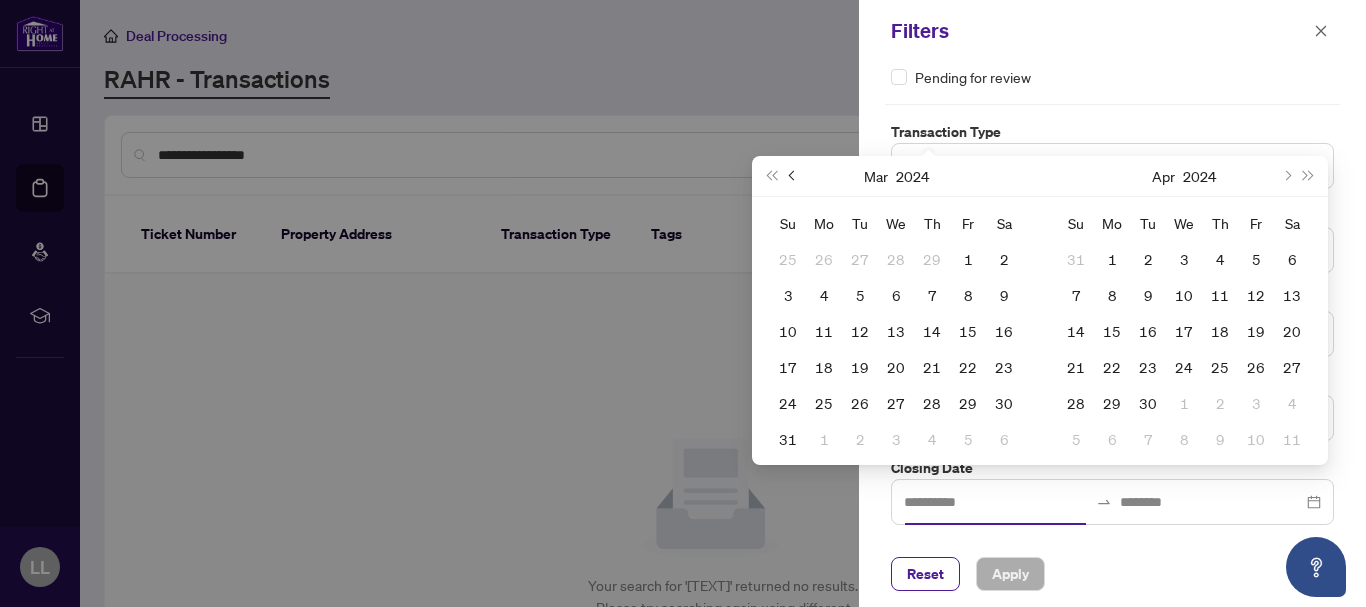 click at bounding box center (794, 176) 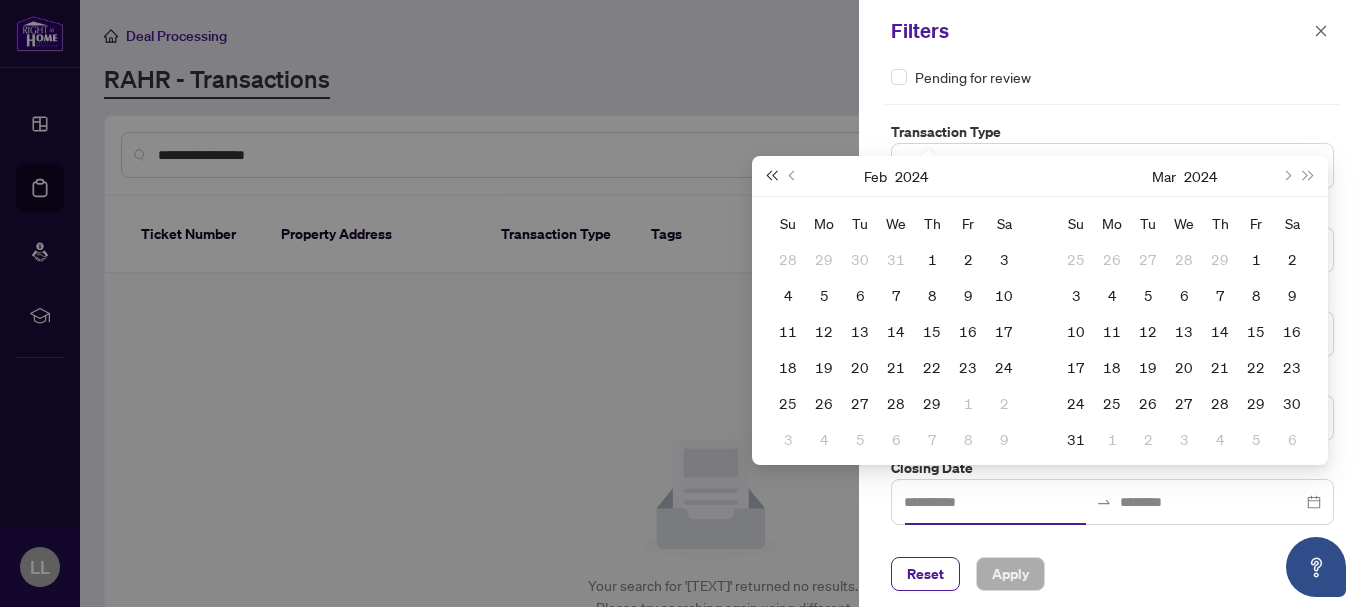 click at bounding box center (771, 176) 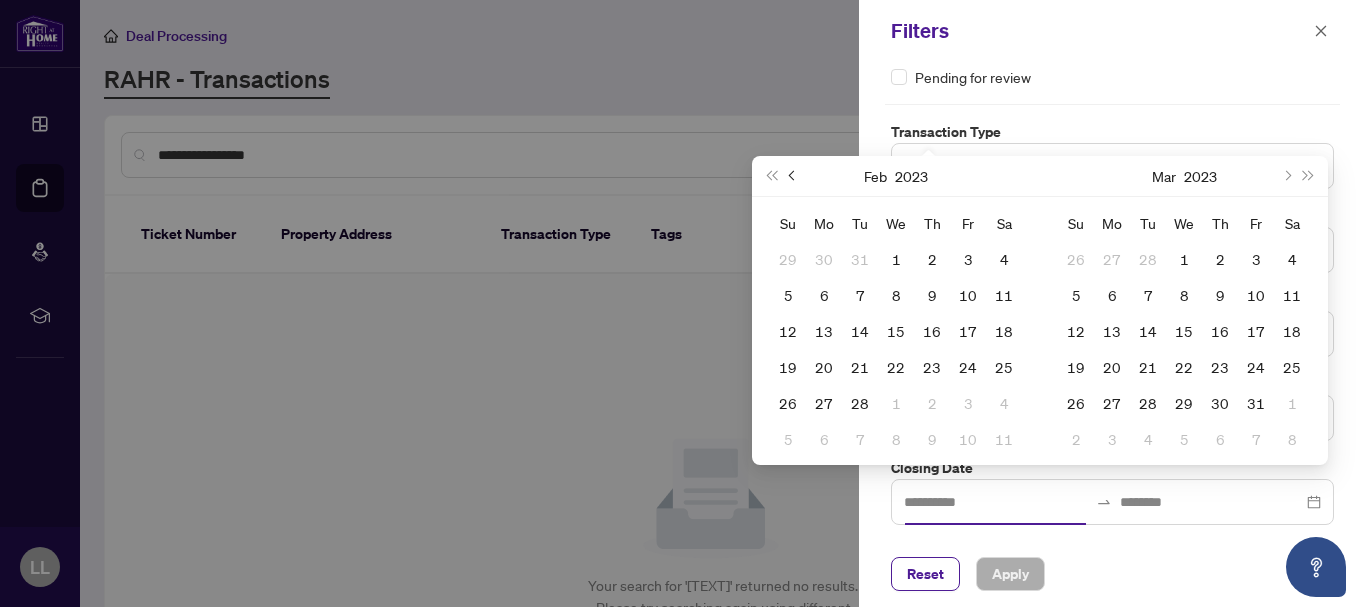 click at bounding box center [793, 176] 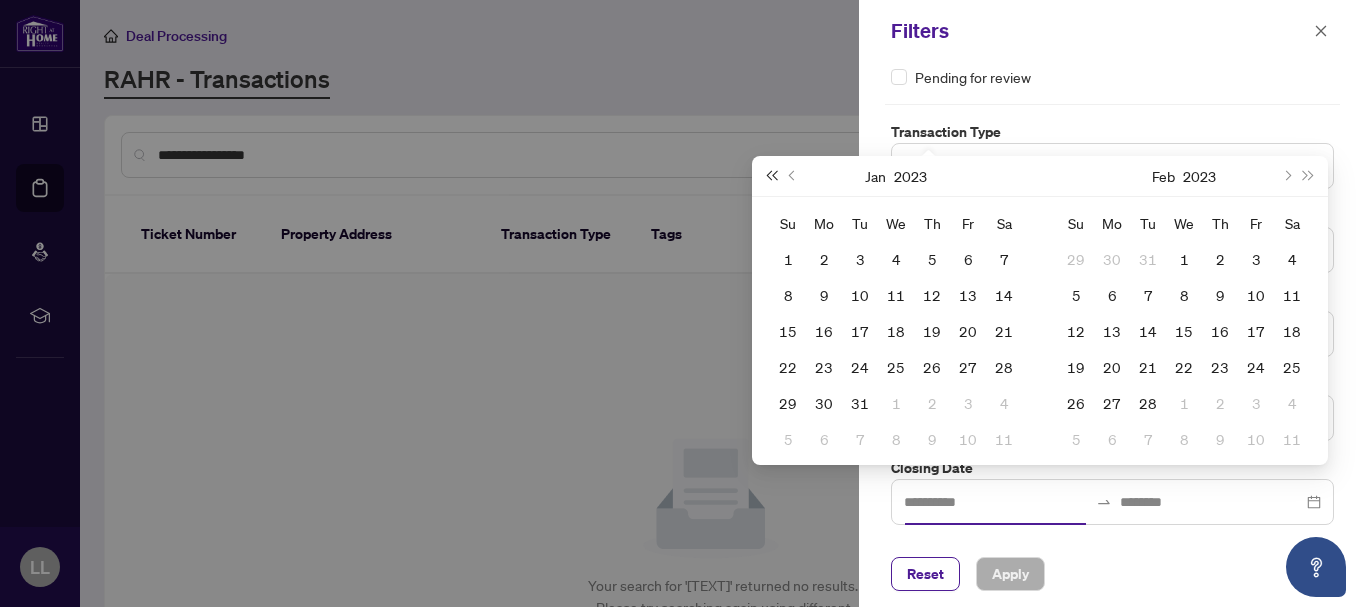 click at bounding box center (771, 176) 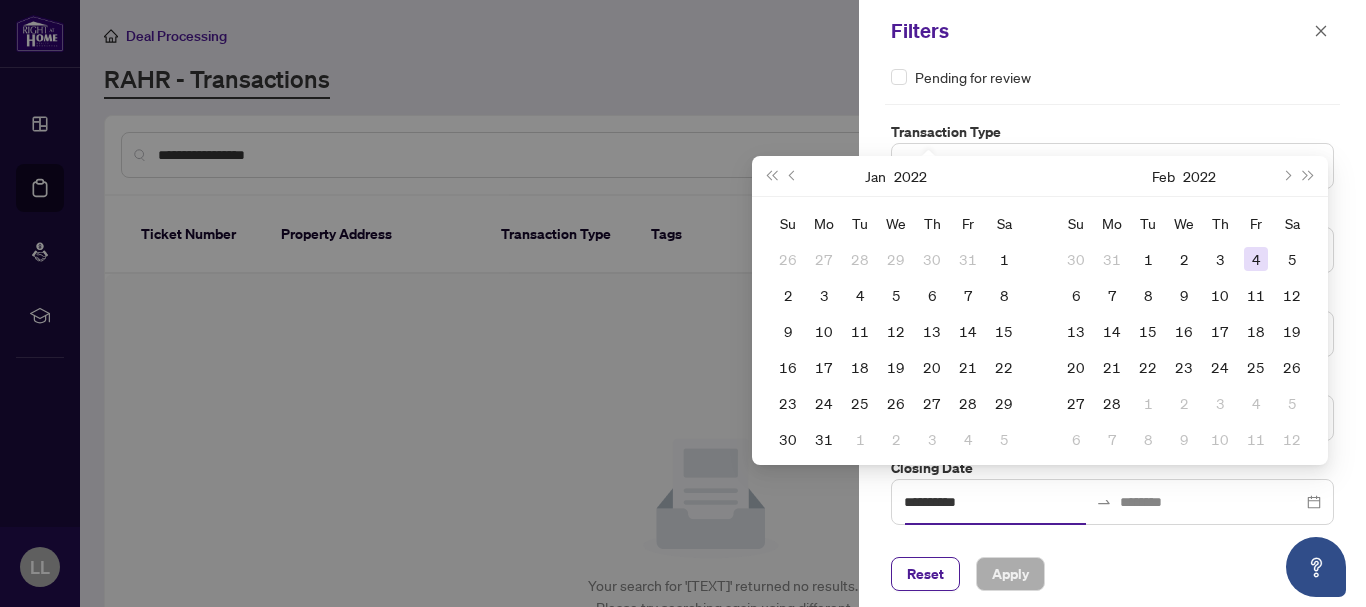type on "**********" 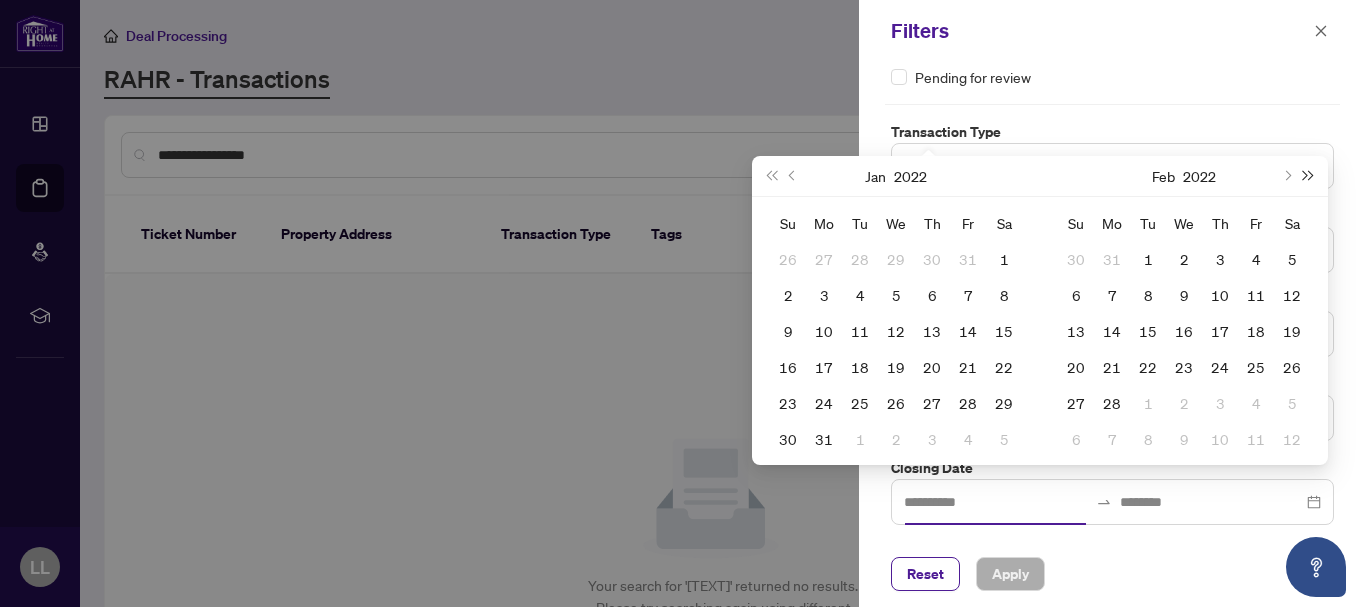 click at bounding box center (1309, 176) 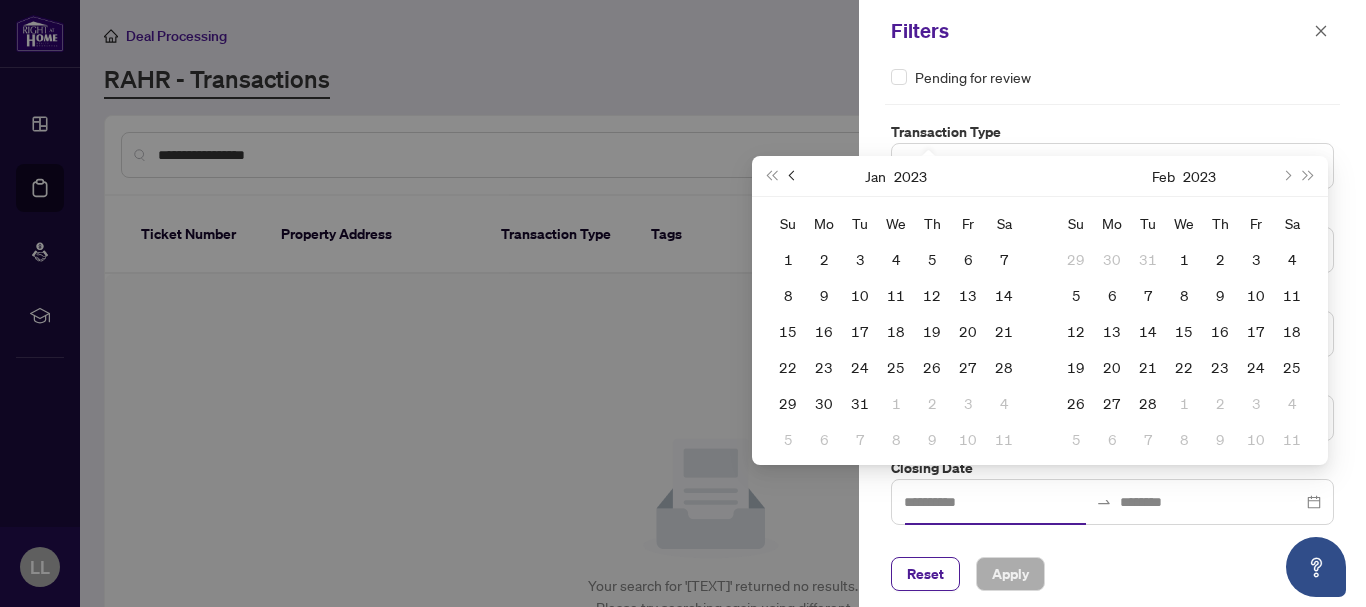 click at bounding box center [794, 176] 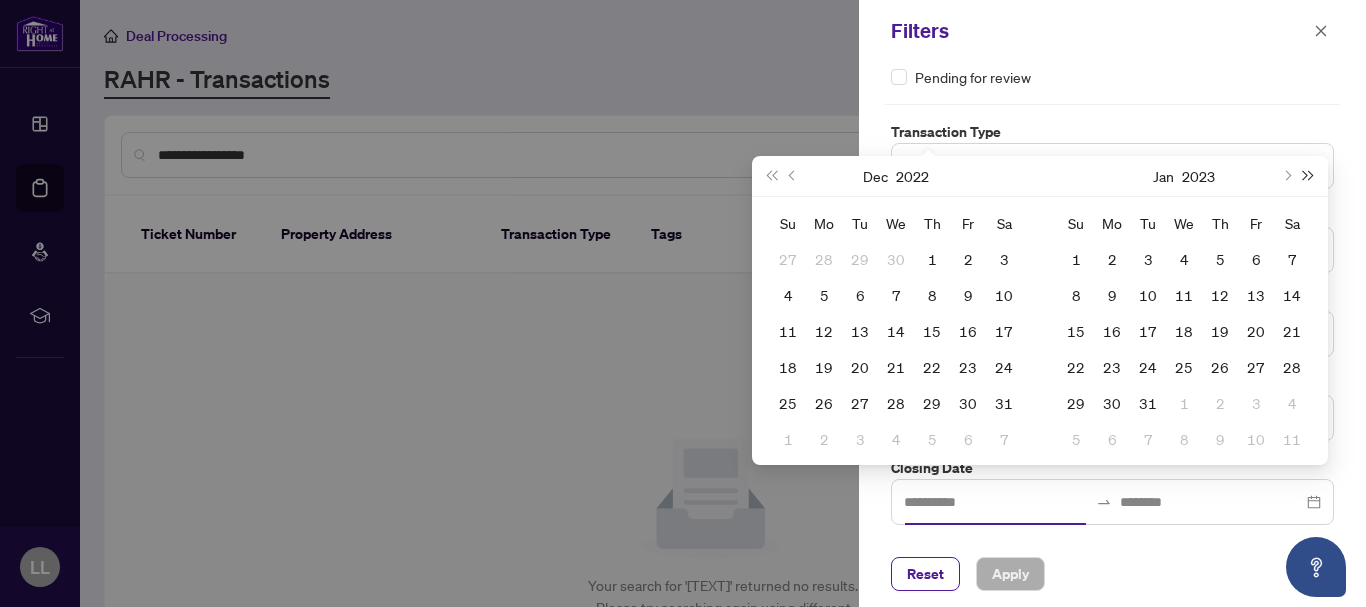 click at bounding box center [1309, 176] 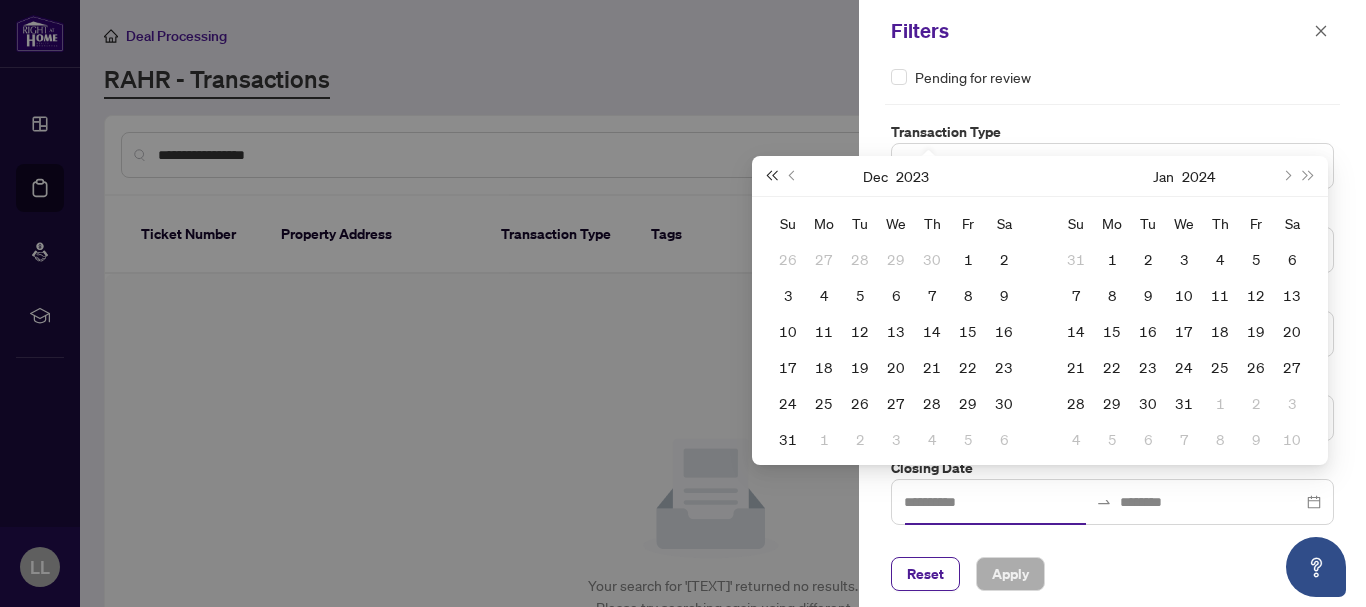 click at bounding box center [771, 176] 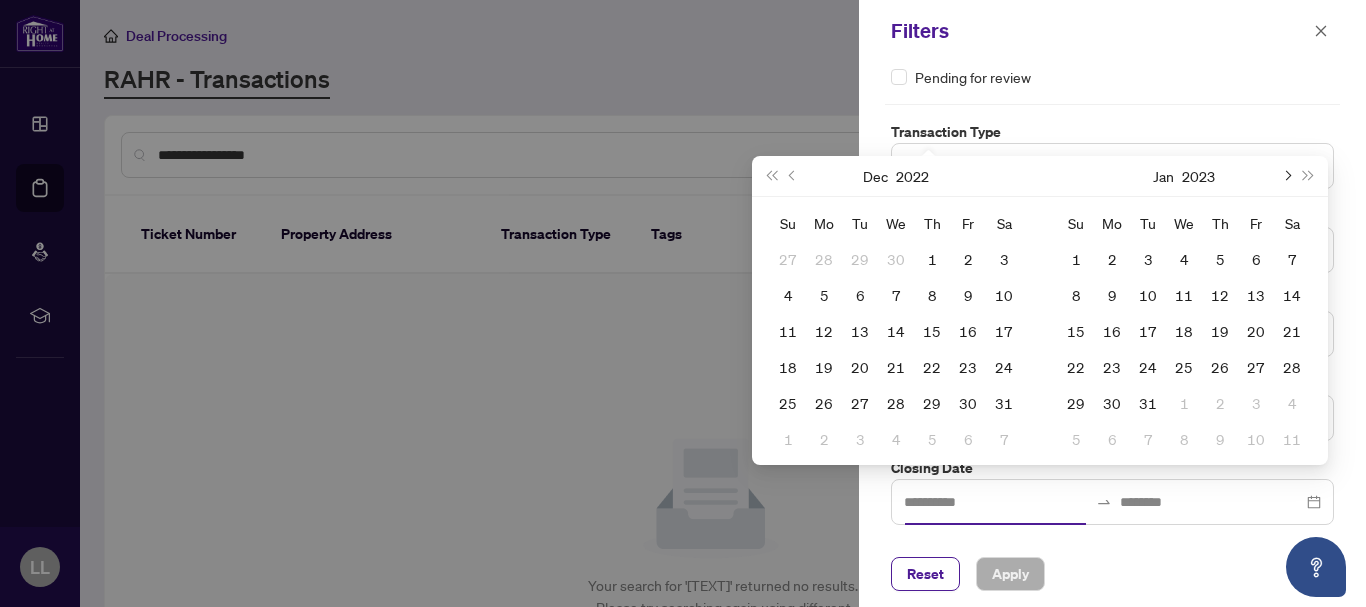 click at bounding box center [1286, 176] 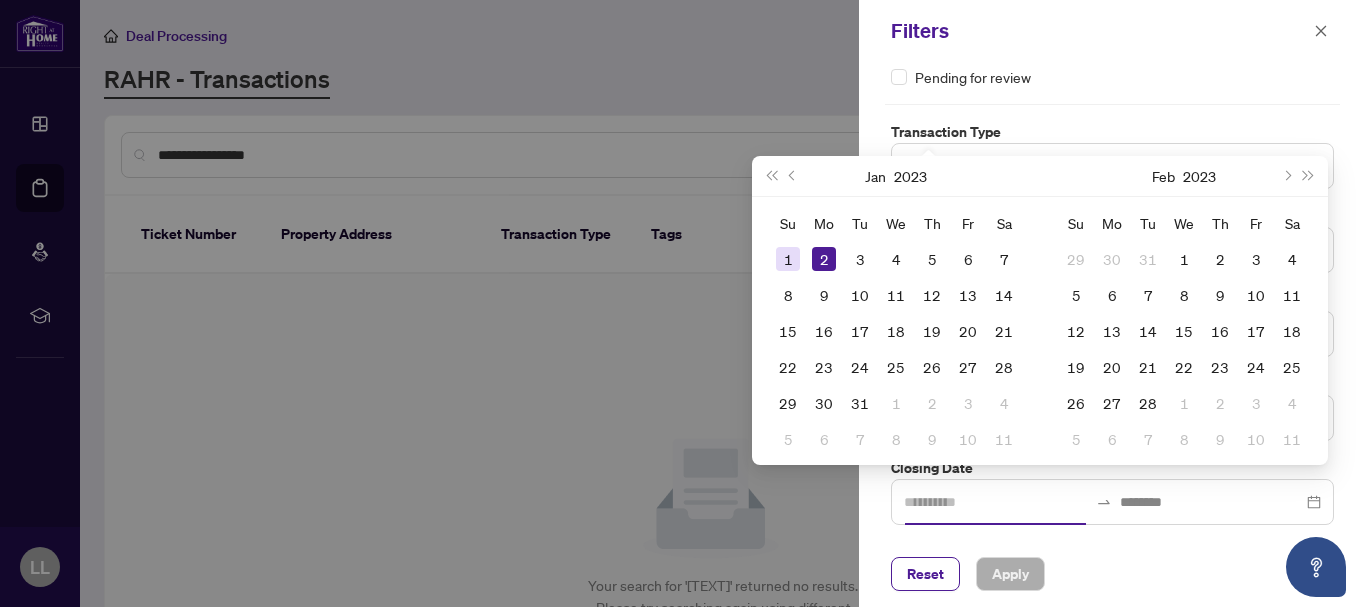 type on "**********" 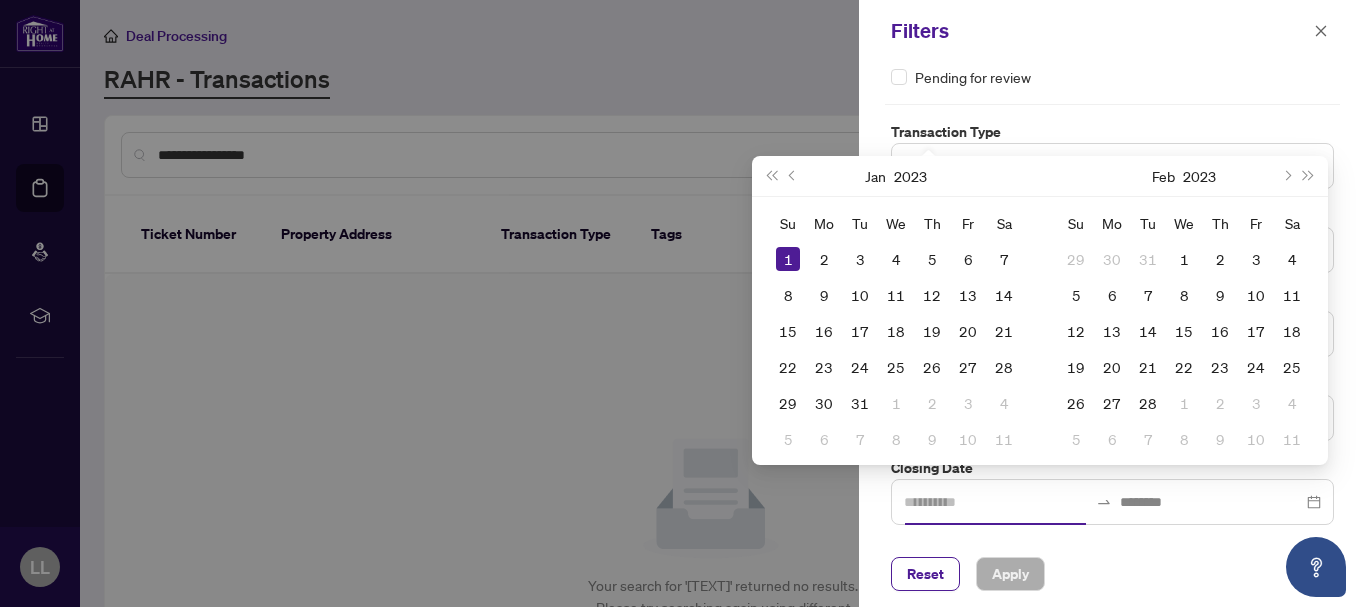 click on "1" at bounding box center [788, 259] 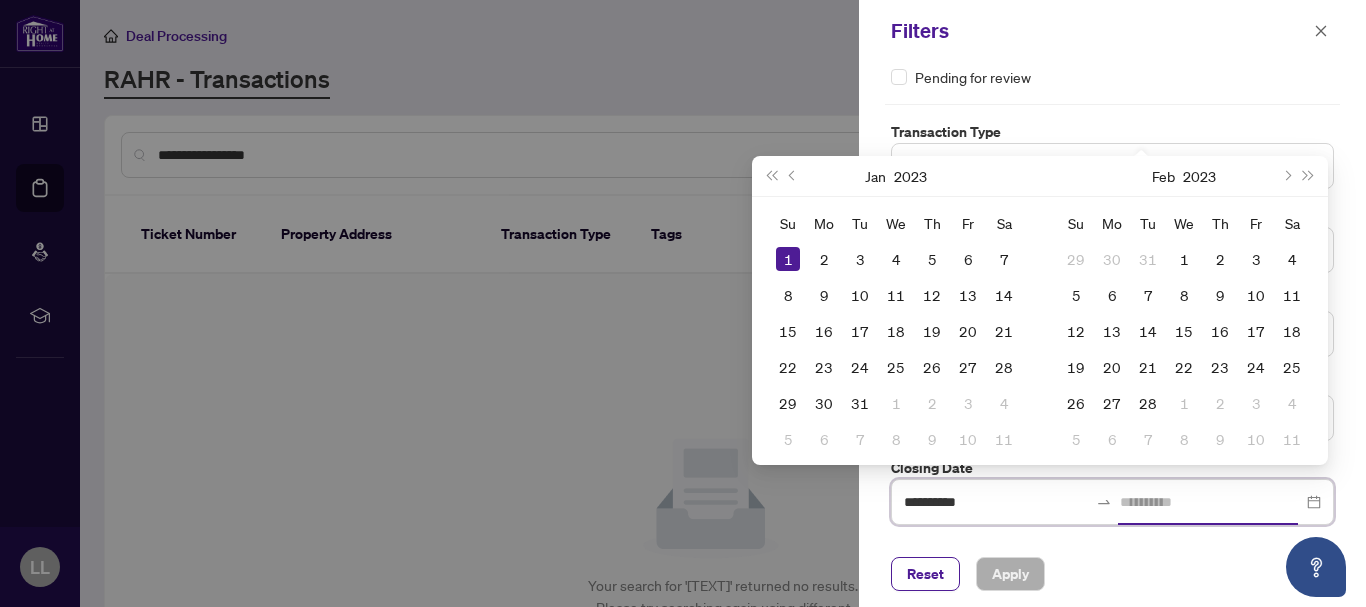 type on "**********" 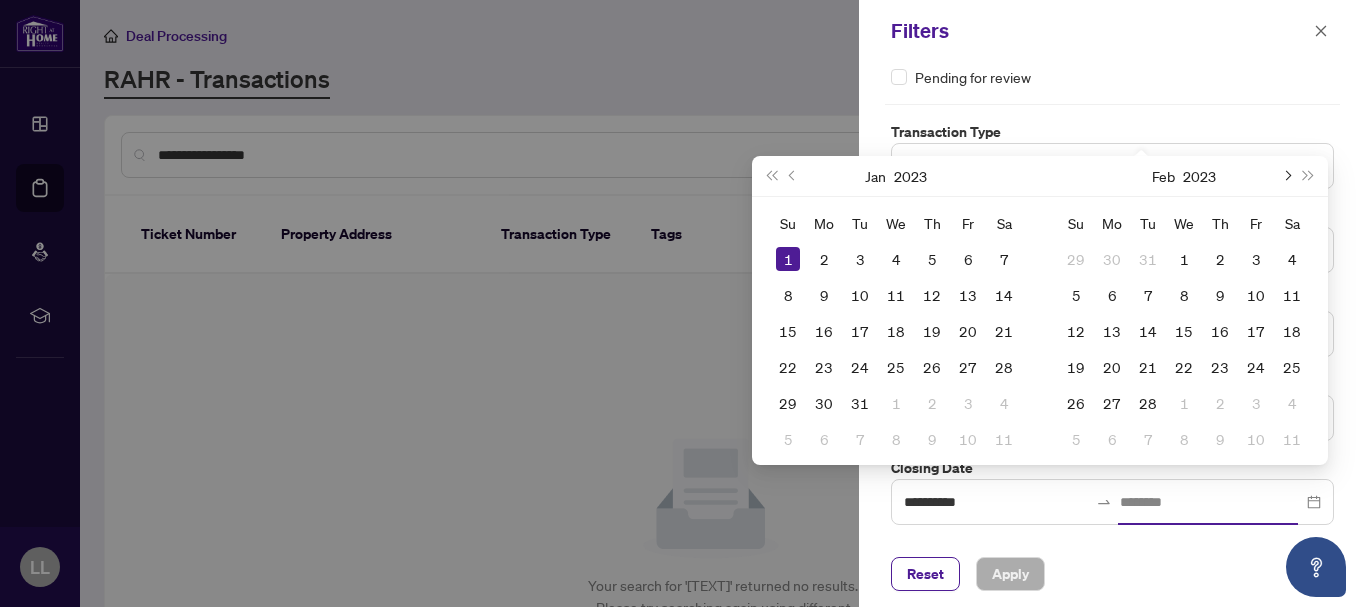 click at bounding box center (1286, 176) 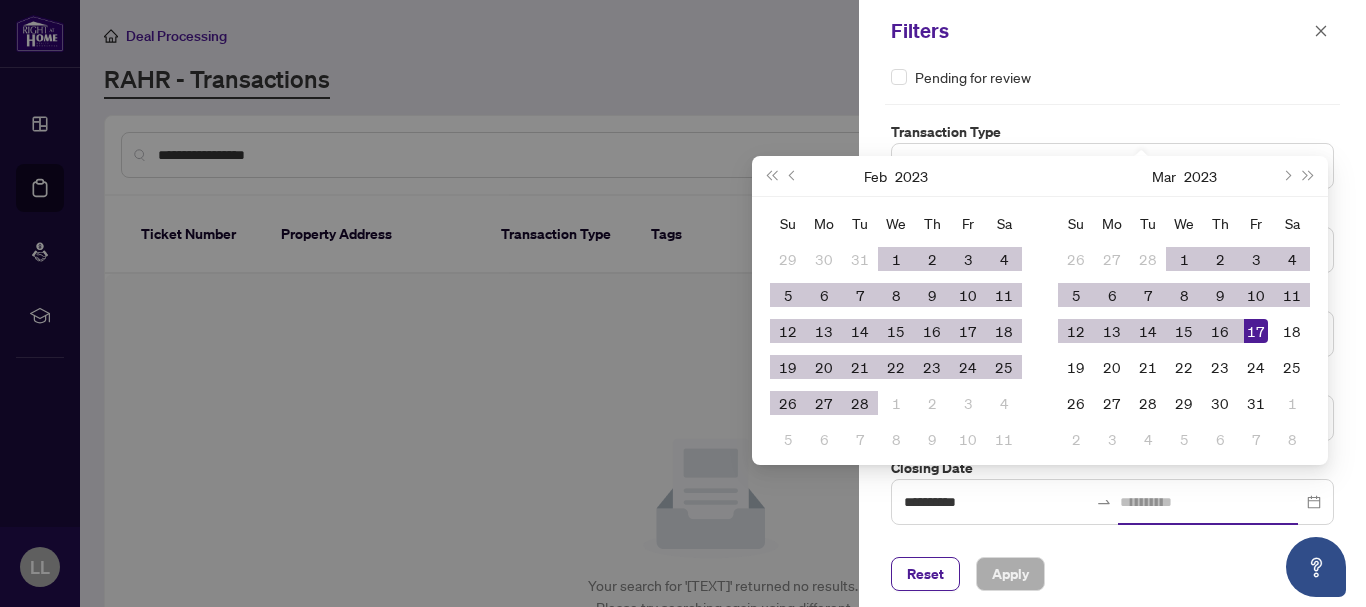 type on "**********" 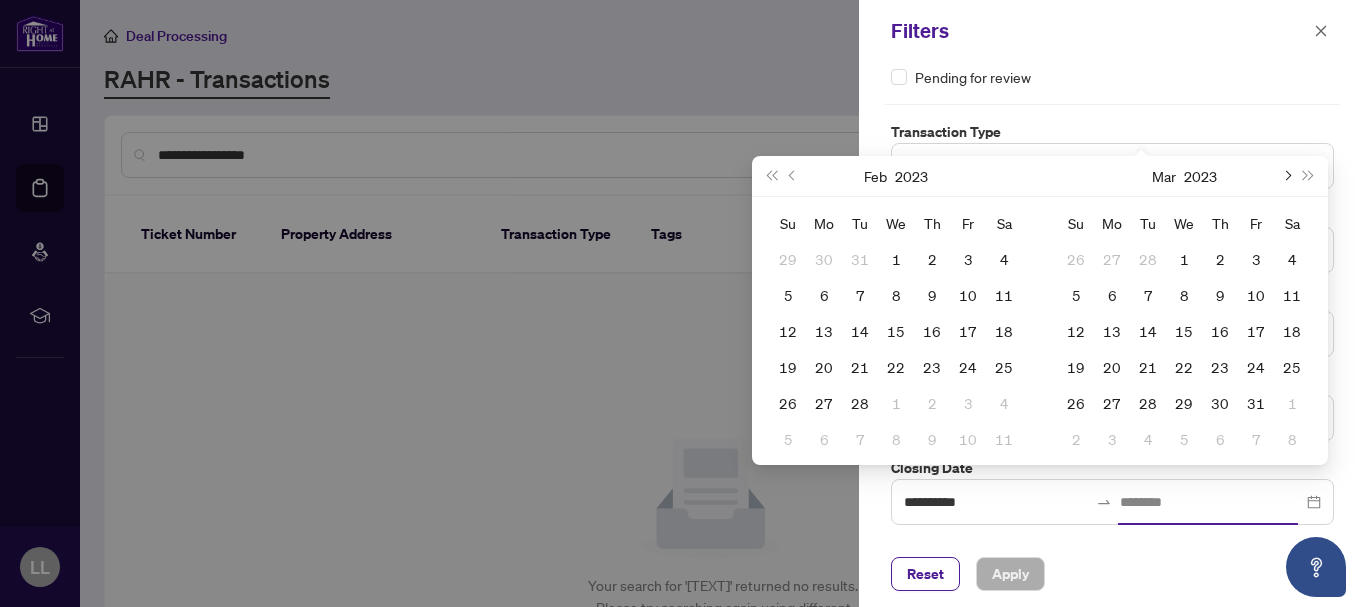click at bounding box center [1286, 176] 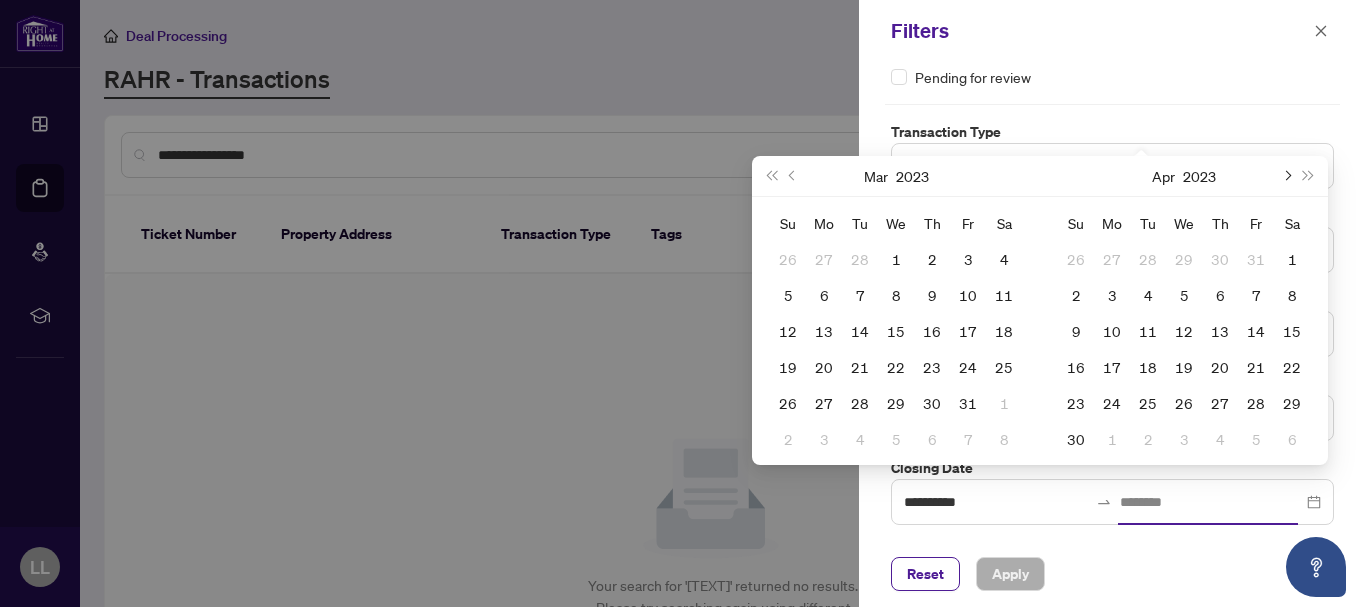 click at bounding box center [1286, 176] 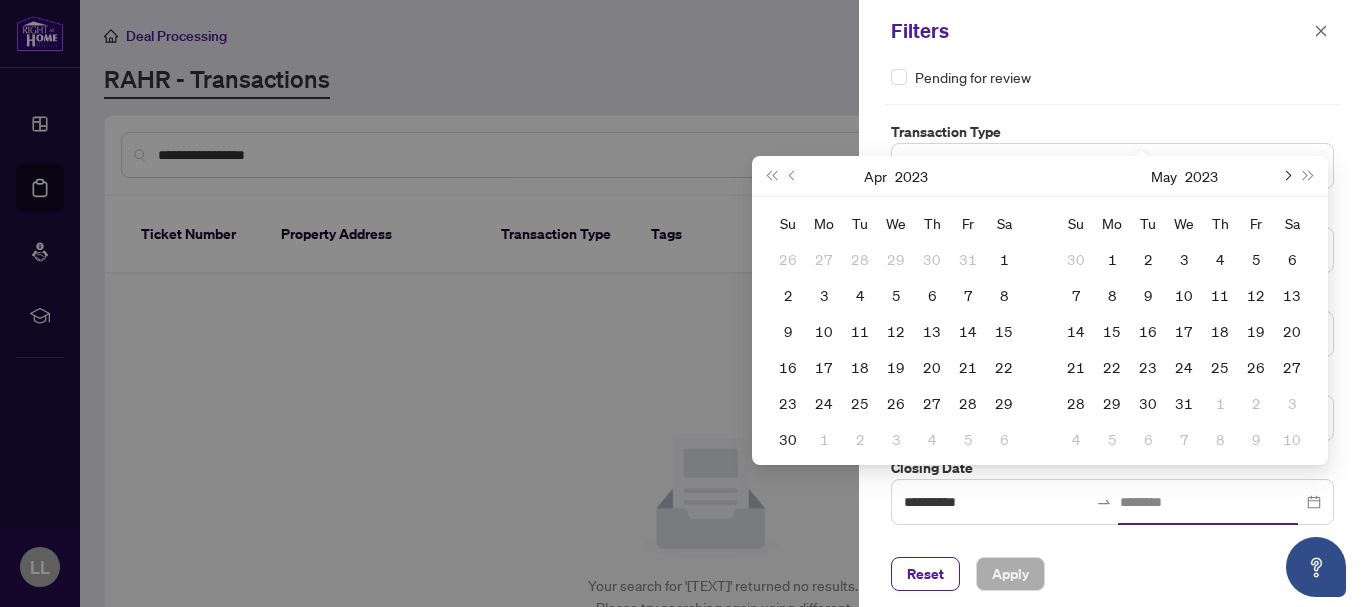 click at bounding box center (1286, 176) 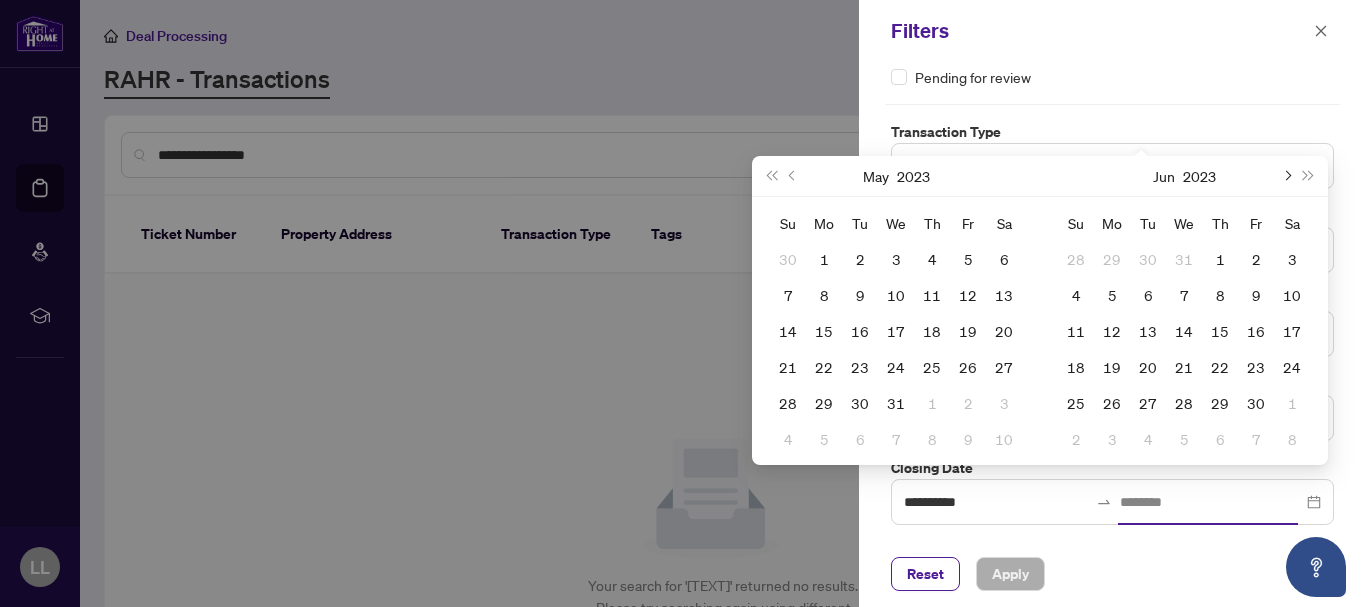 click at bounding box center (1286, 176) 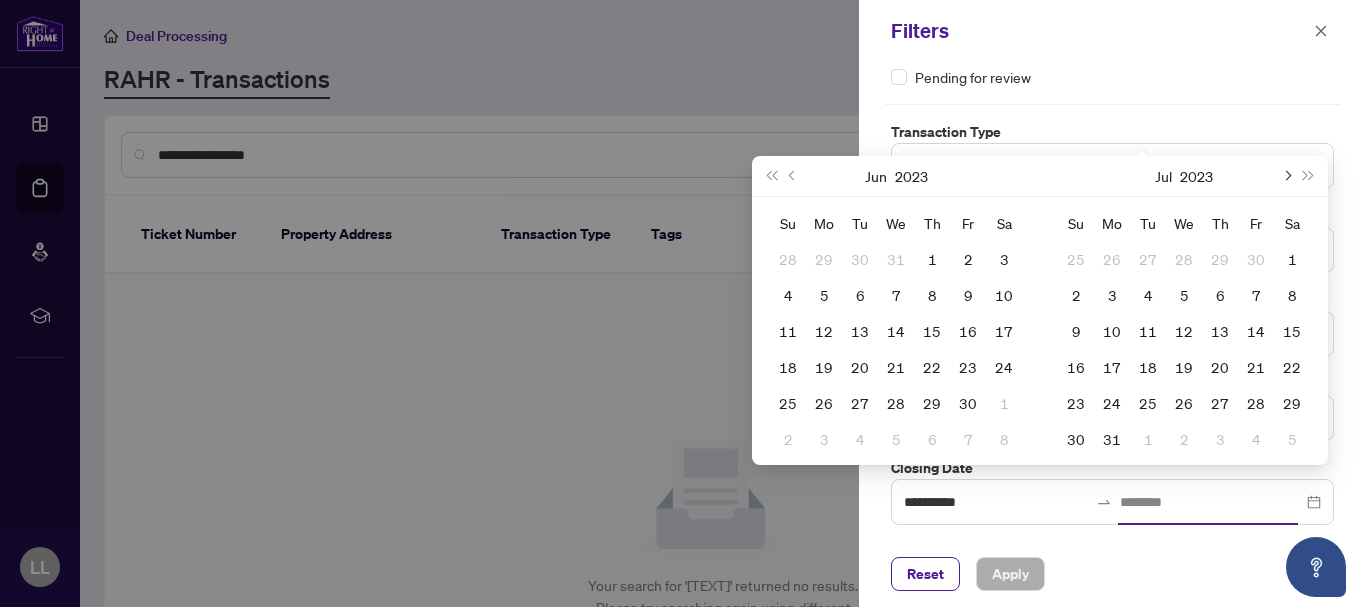 click at bounding box center [1286, 176] 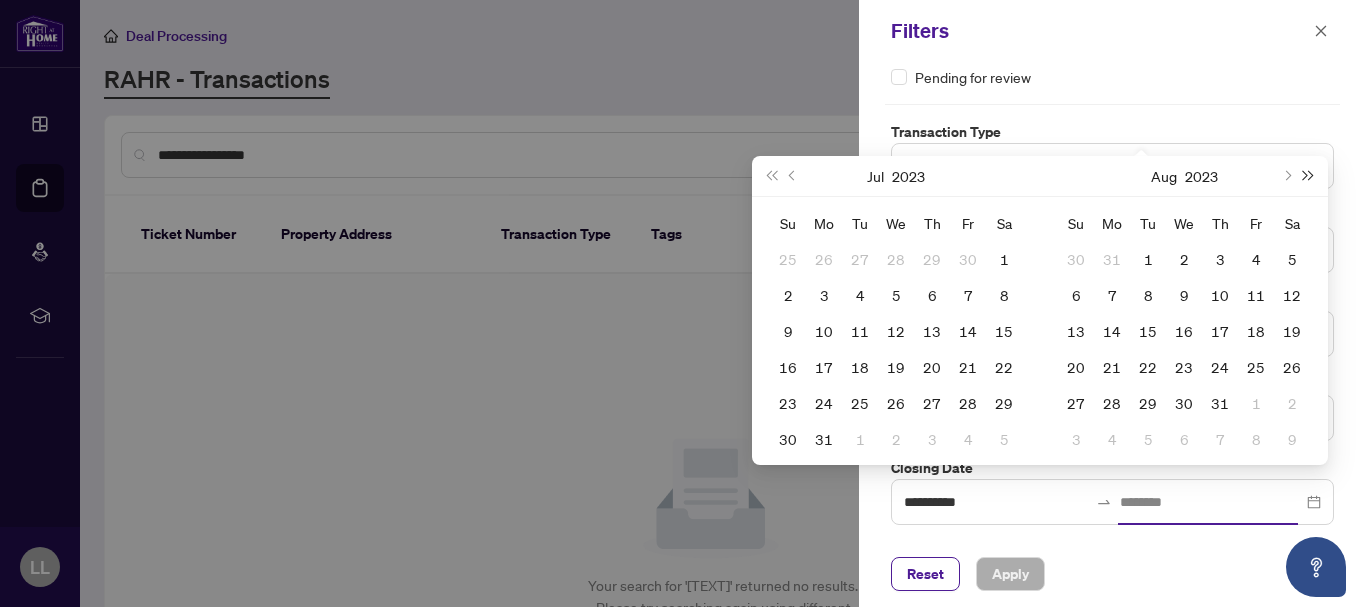 click at bounding box center (1309, 176) 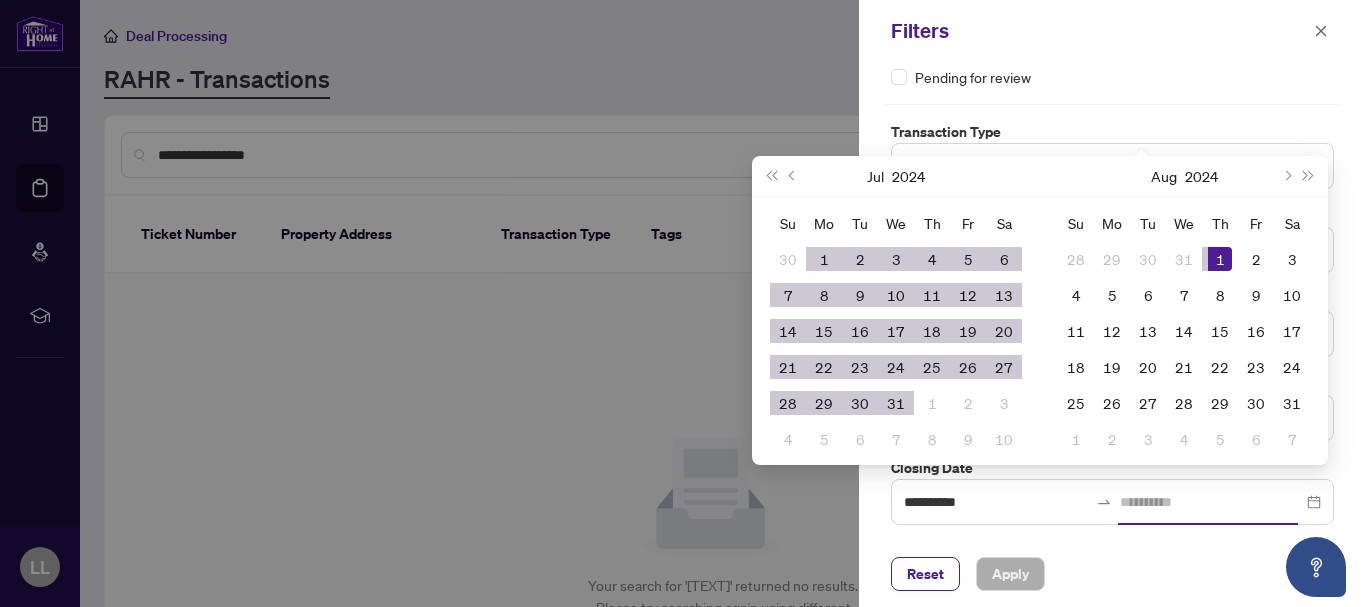 type on "**********" 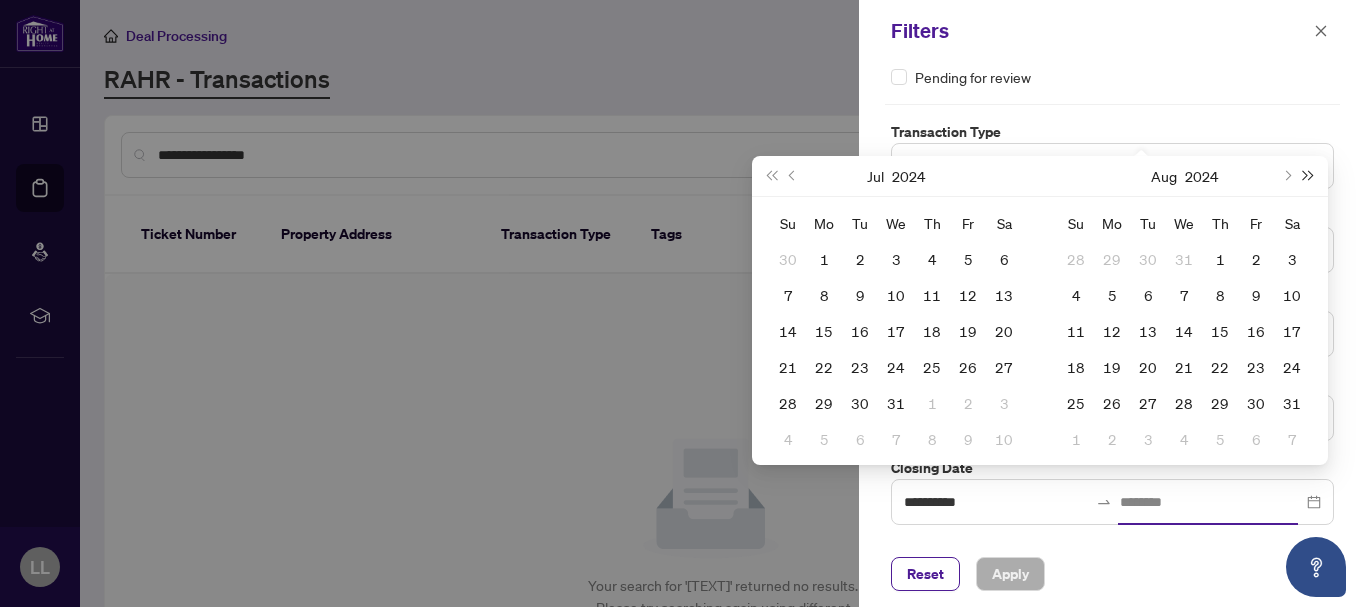 click at bounding box center [1309, 176] 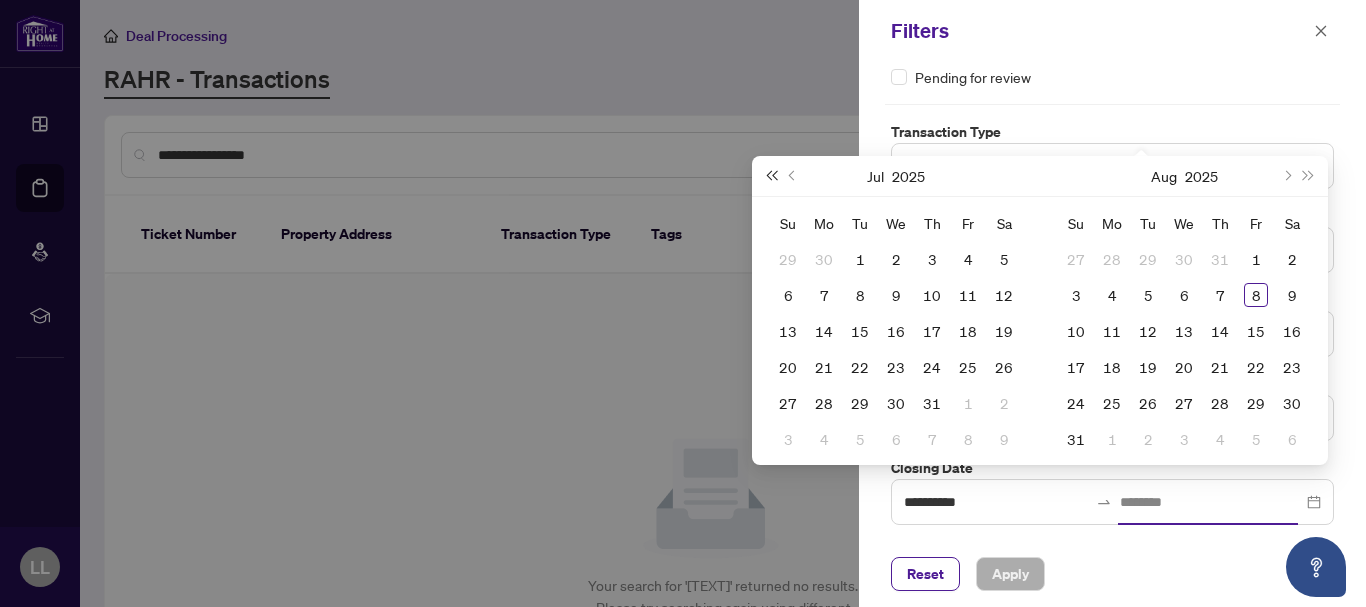click at bounding box center [771, 176] 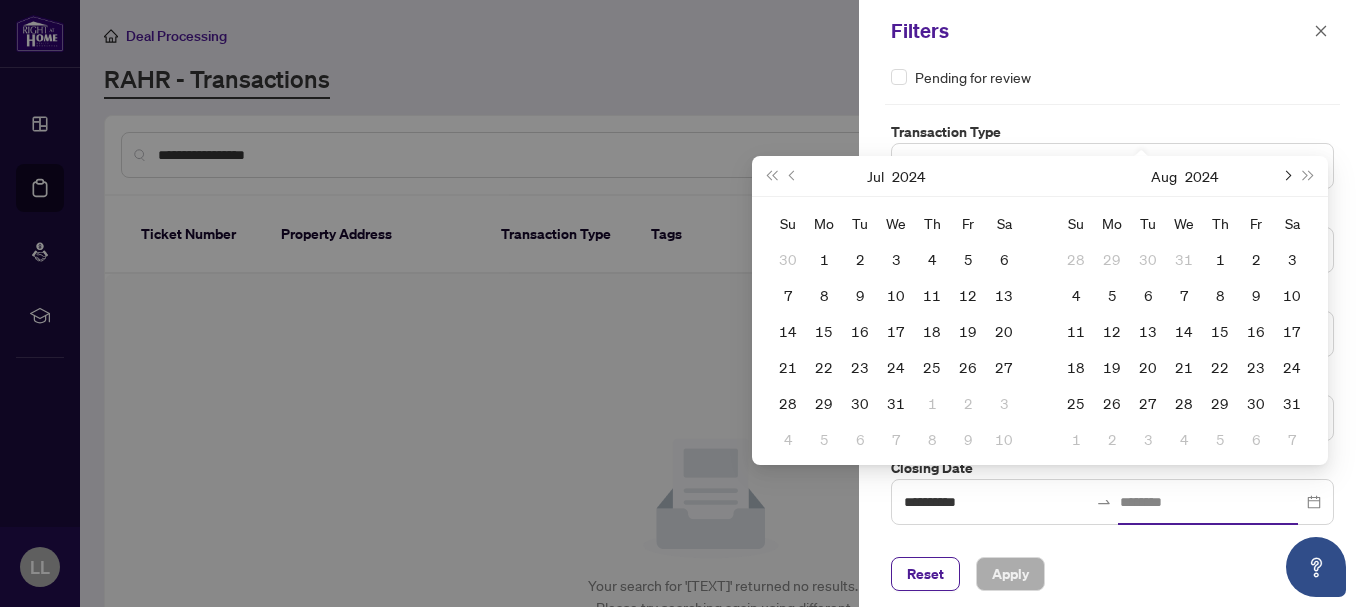 click at bounding box center [1286, 176] 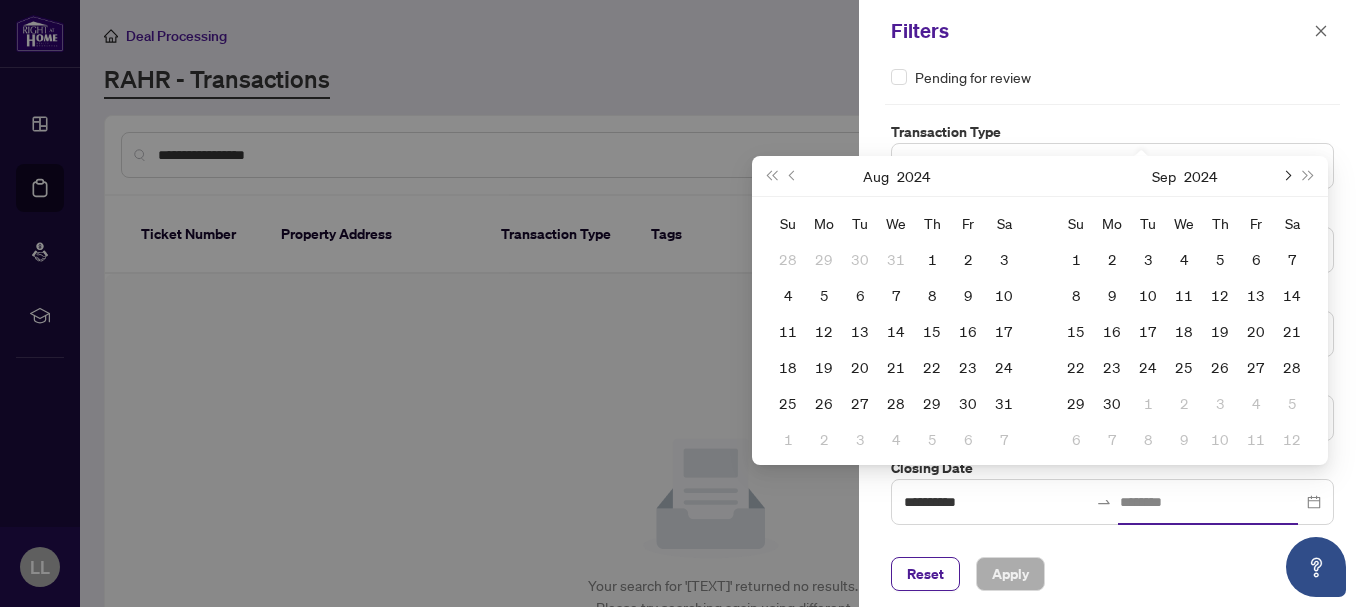 click at bounding box center (1286, 176) 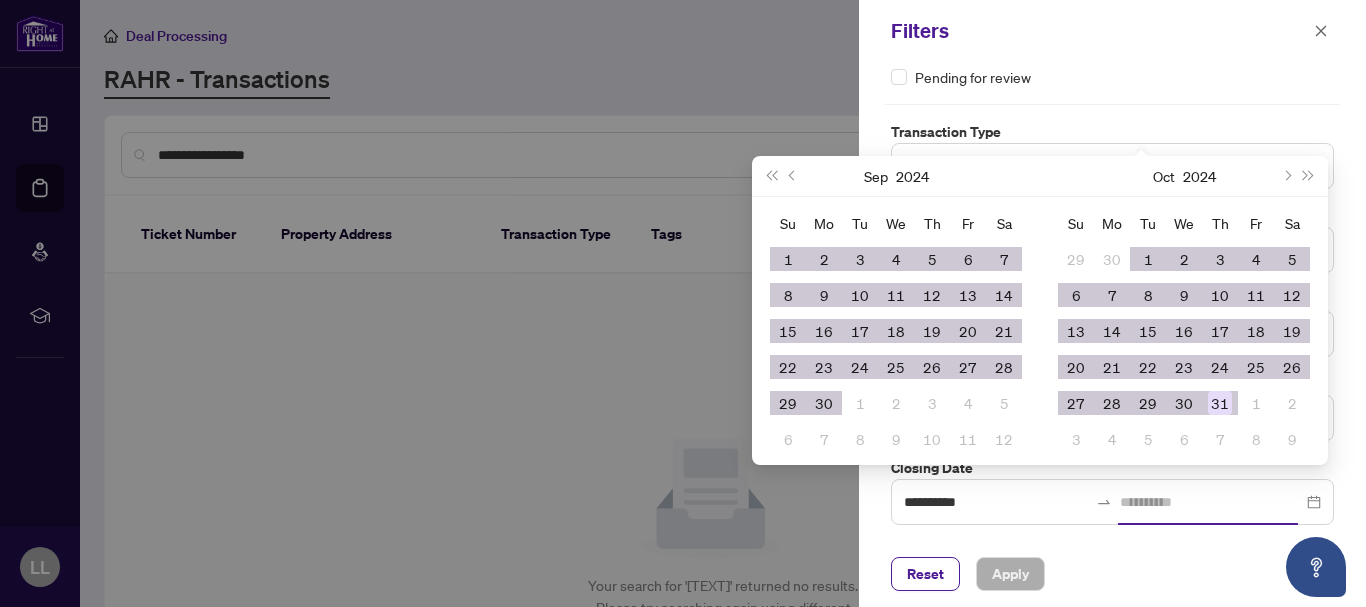 type on "**********" 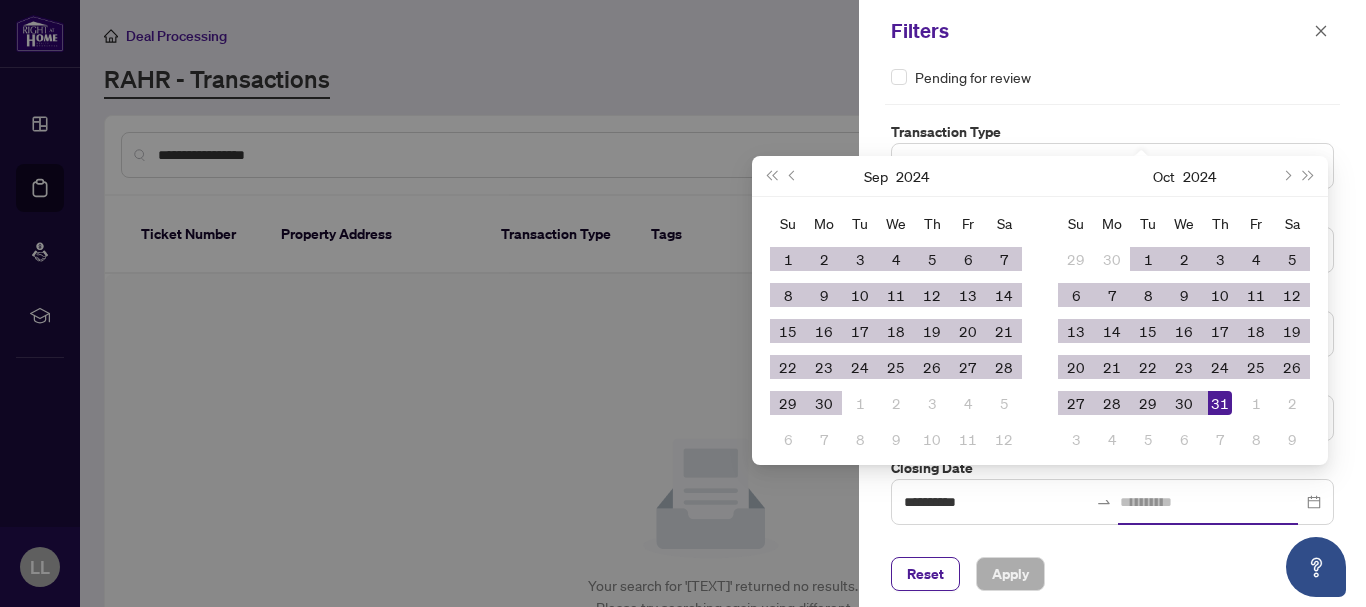 click on "31" at bounding box center (1220, 403) 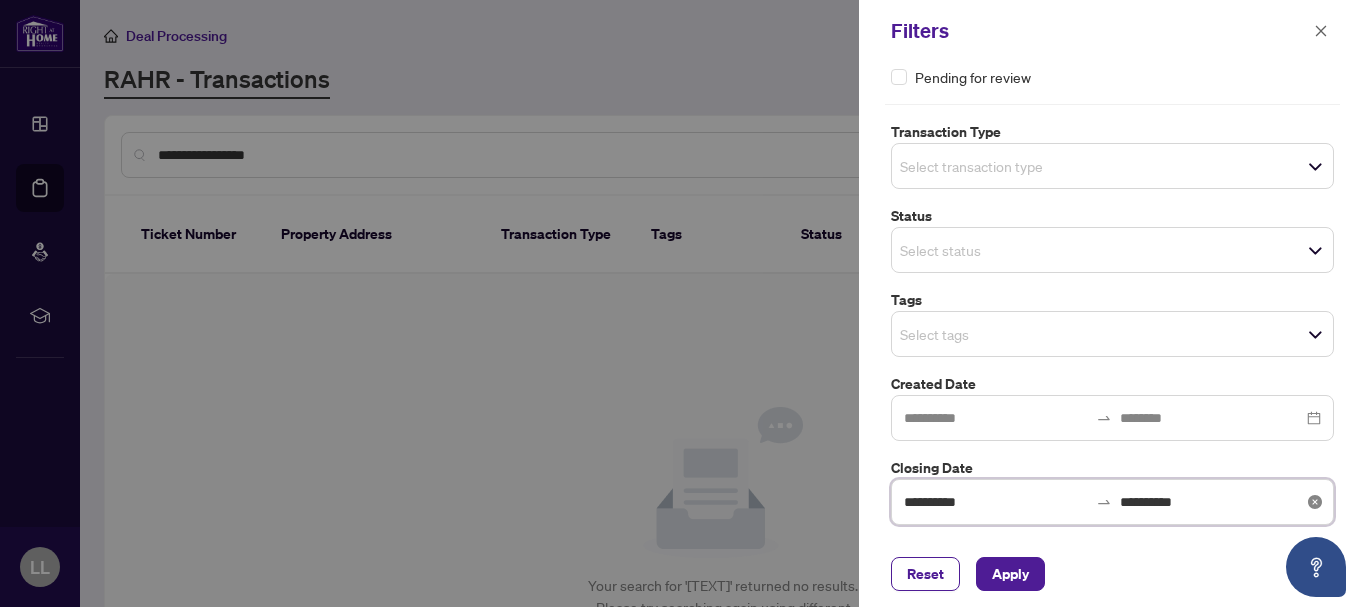 click on "**********" at bounding box center (996, 502) 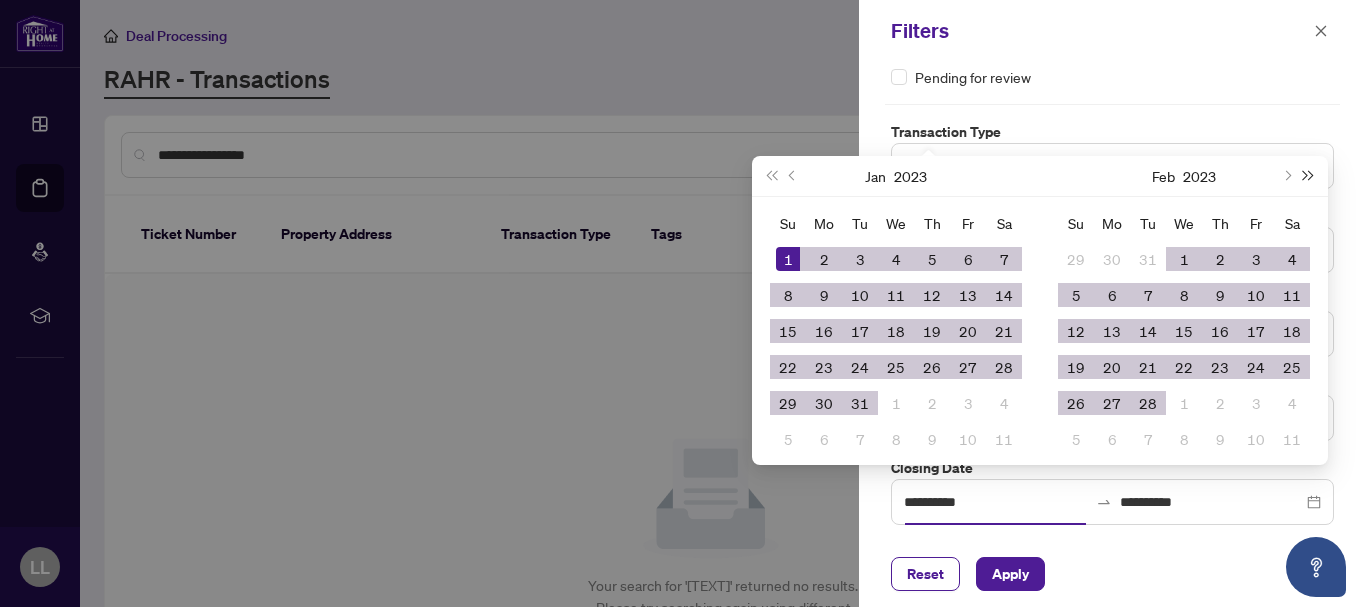 click at bounding box center [1309, 176] 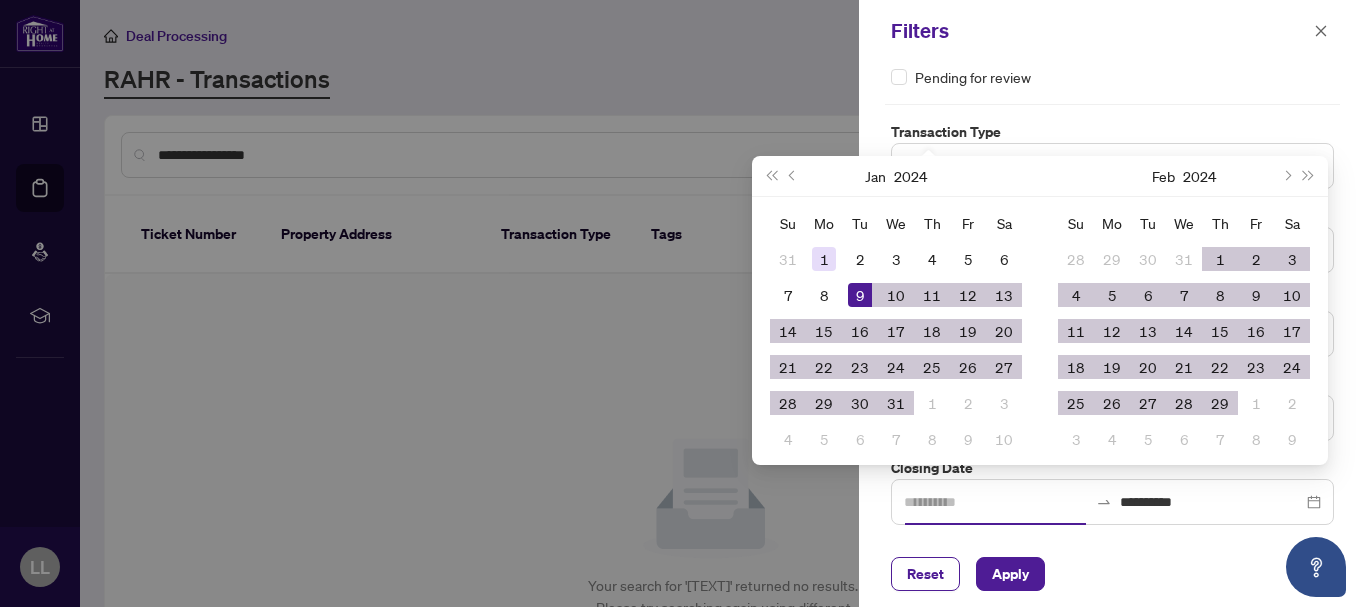 type on "**********" 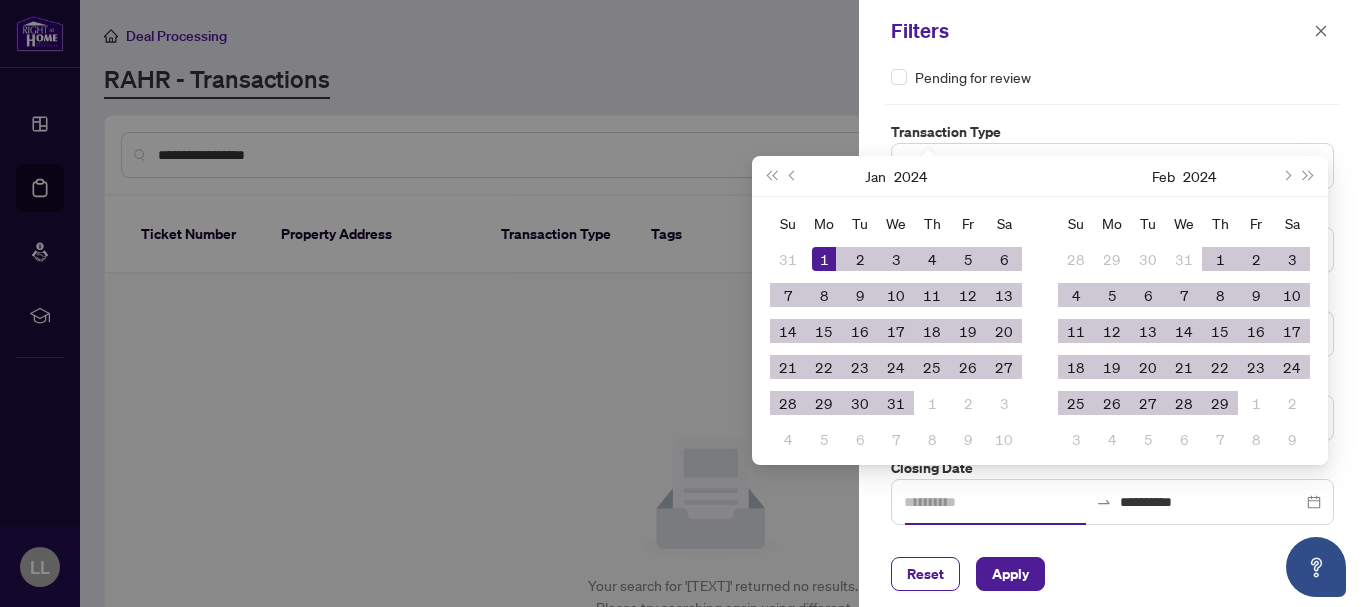 click on "1" at bounding box center (824, 259) 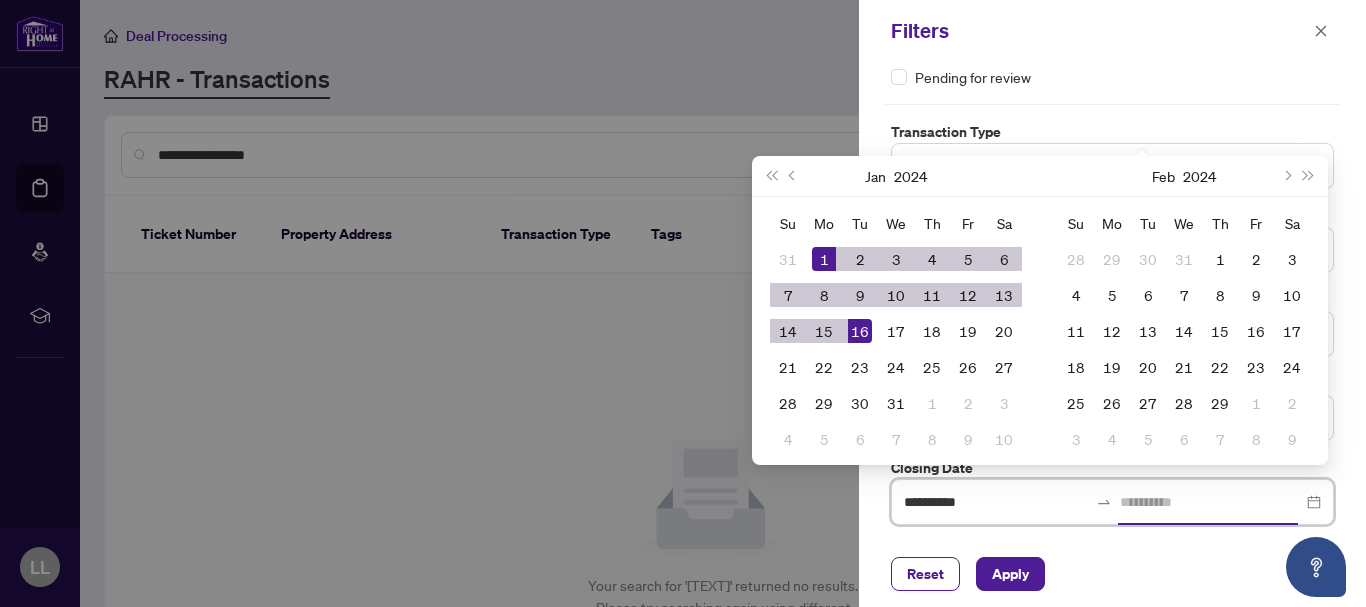 type on "**********" 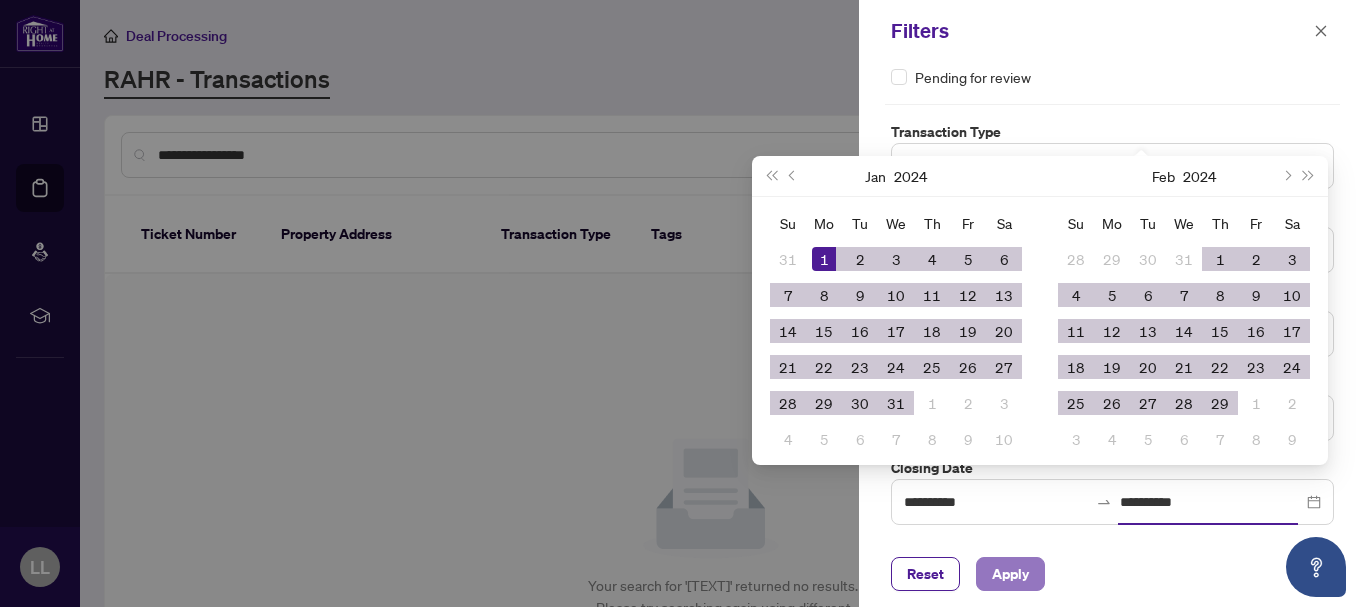 click on "Apply" at bounding box center (1010, 574) 